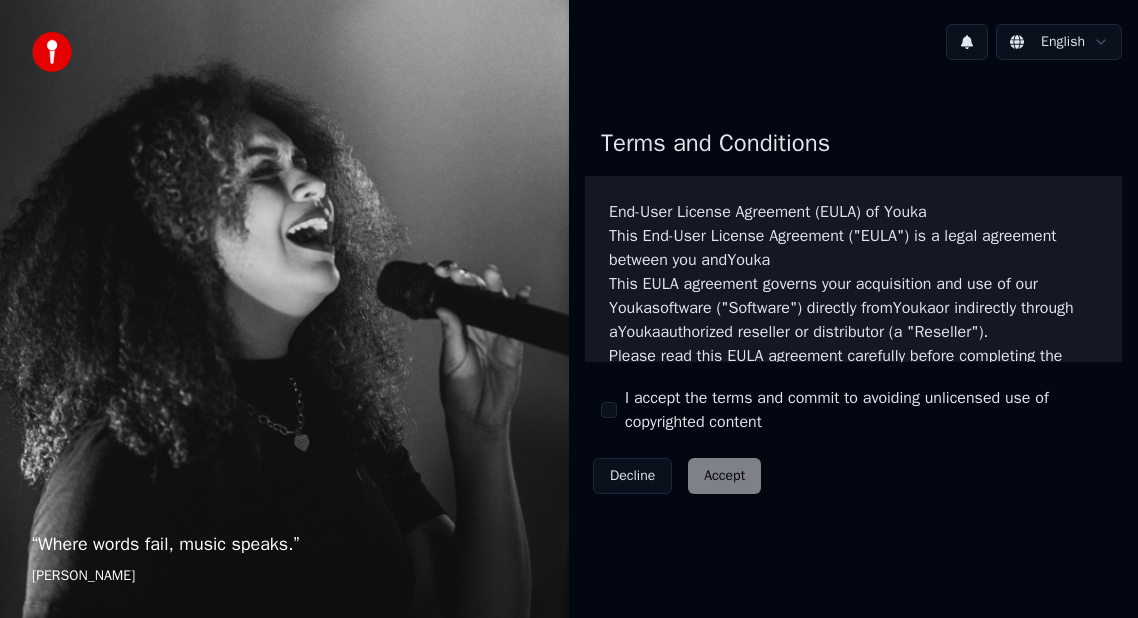 scroll, scrollTop: 0, scrollLeft: 0, axis: both 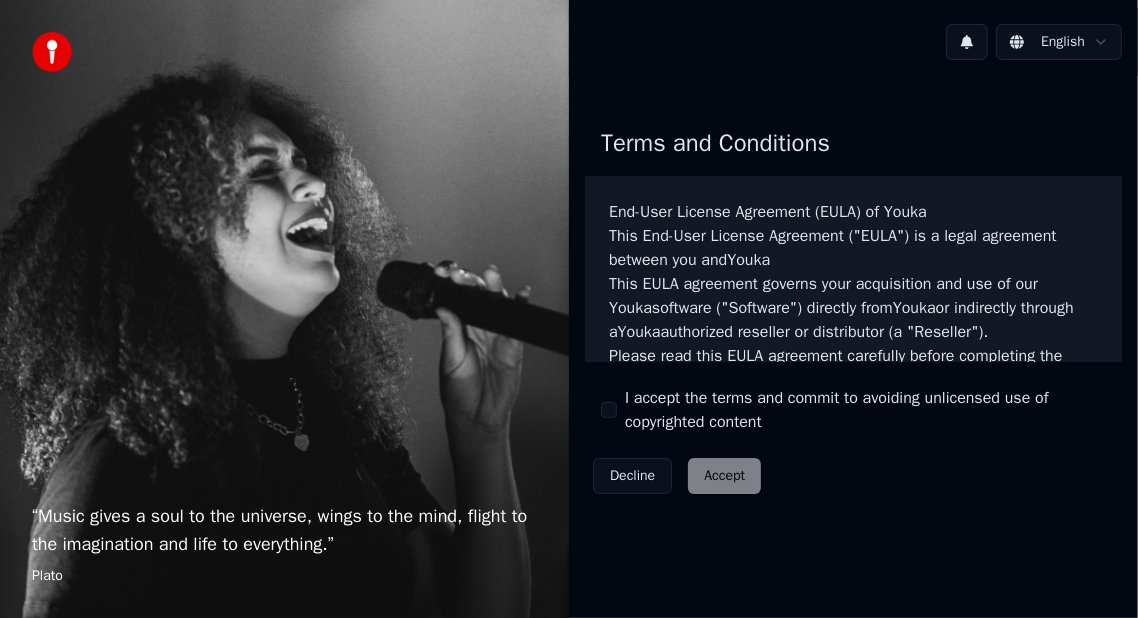 click on "Decline Accept" at bounding box center (677, 476) 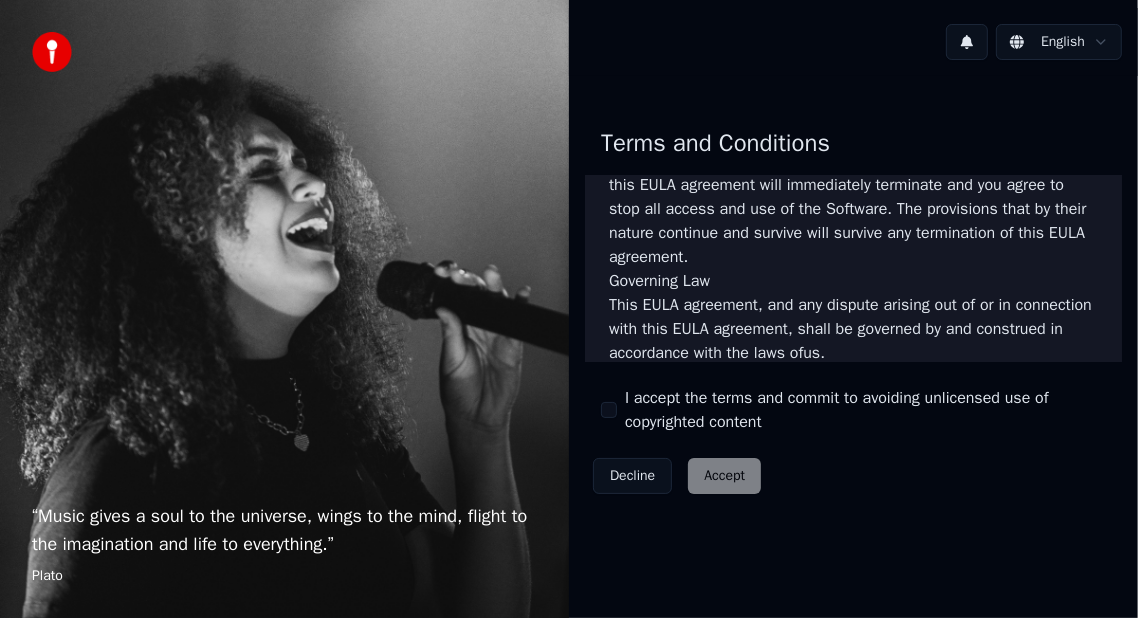 scroll, scrollTop: 1638, scrollLeft: 0, axis: vertical 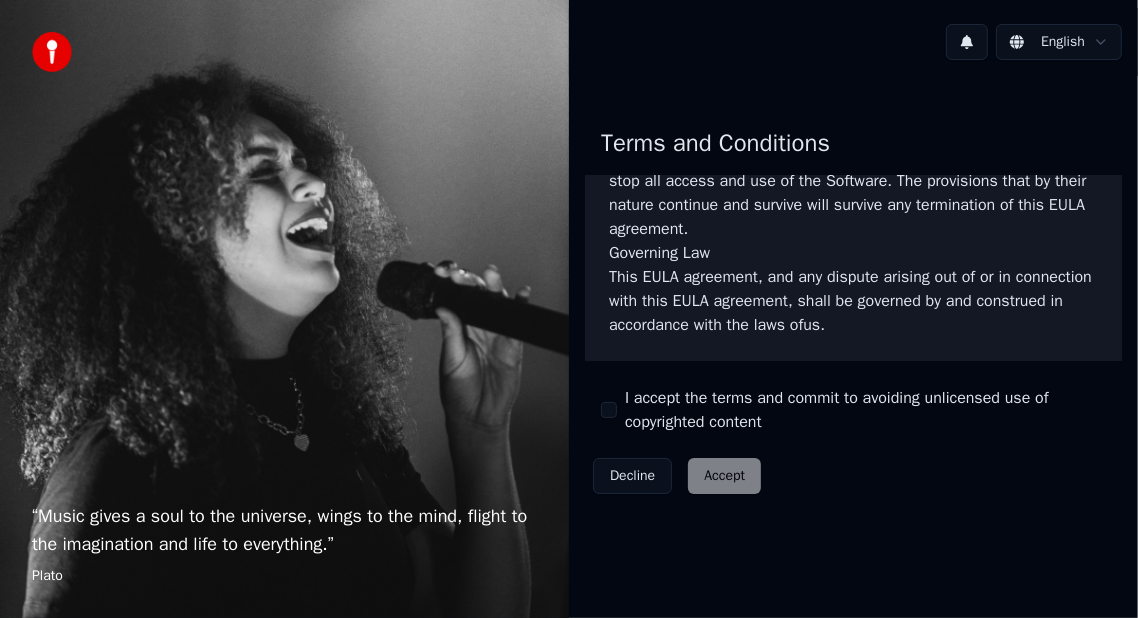 click on "Decline Accept" at bounding box center (677, 476) 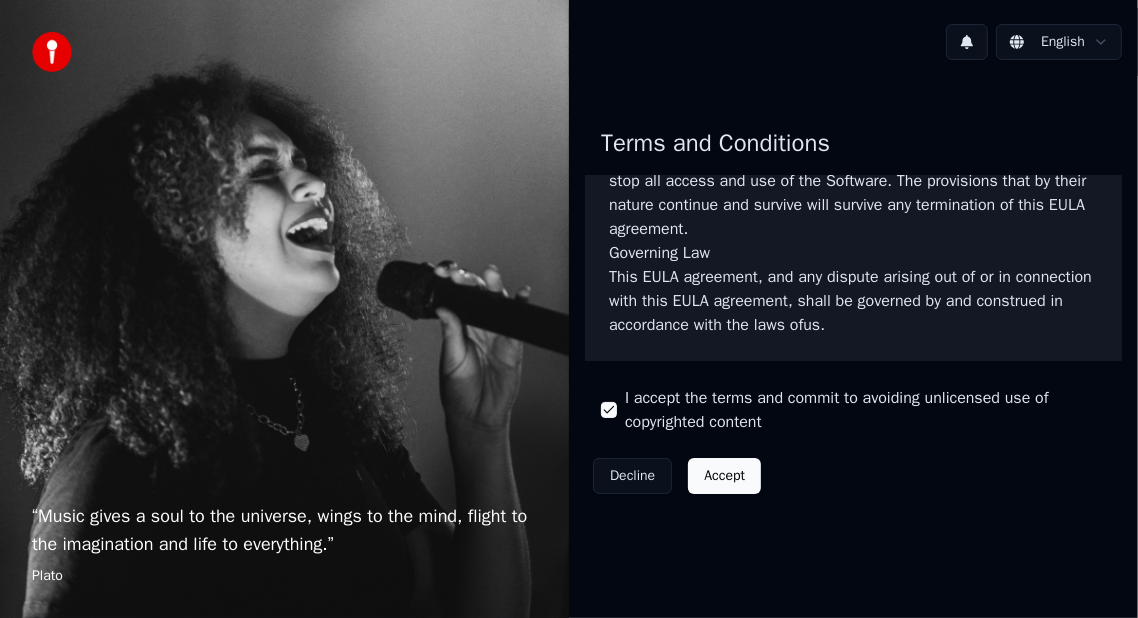 click on "Accept" at bounding box center (724, 476) 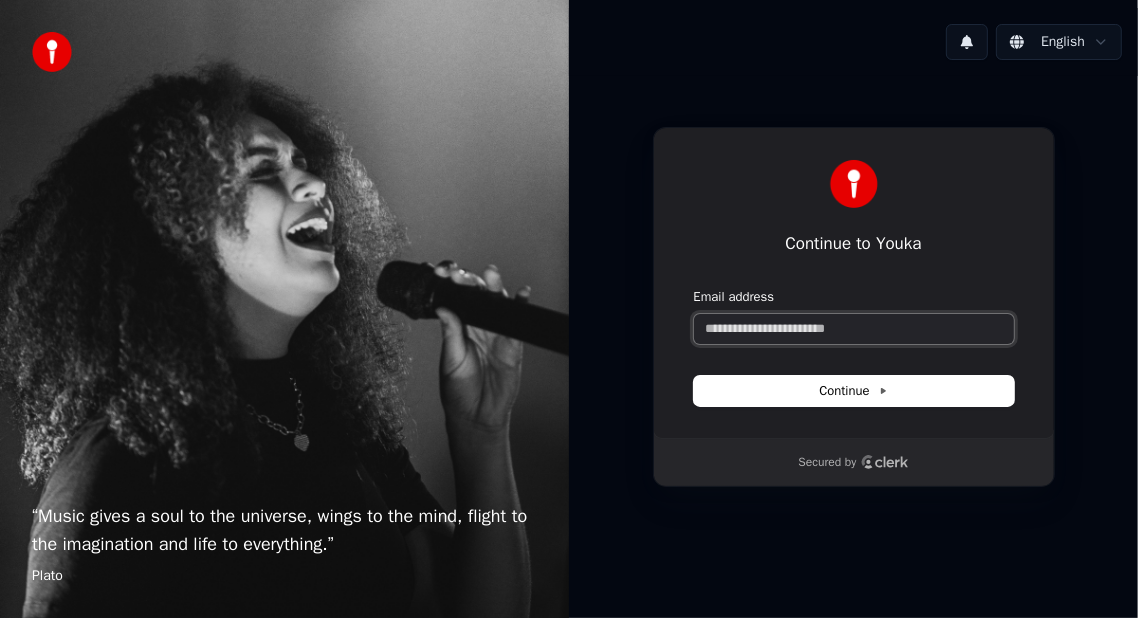 click on "Email address" at bounding box center [854, 329] 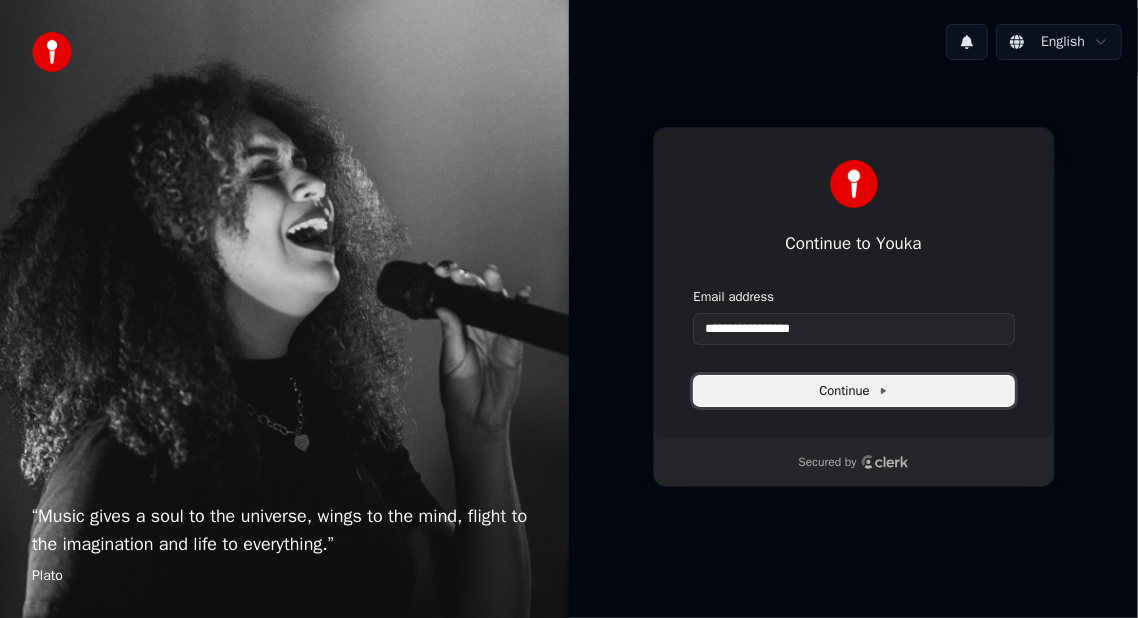 click on "Continue" at bounding box center (853, 391) 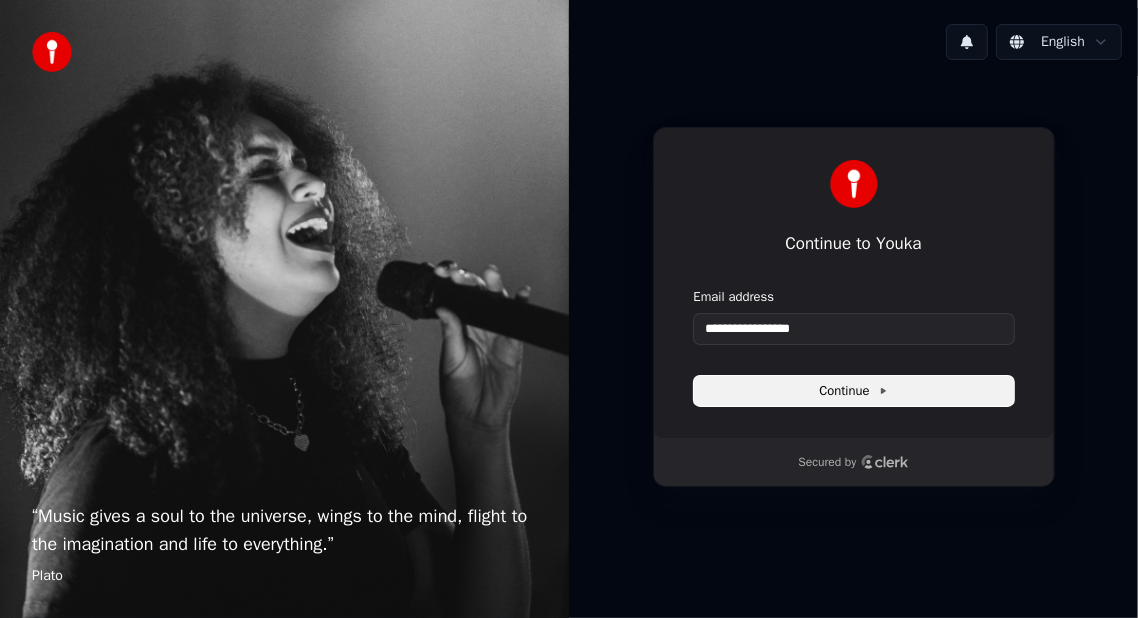 type on "**********" 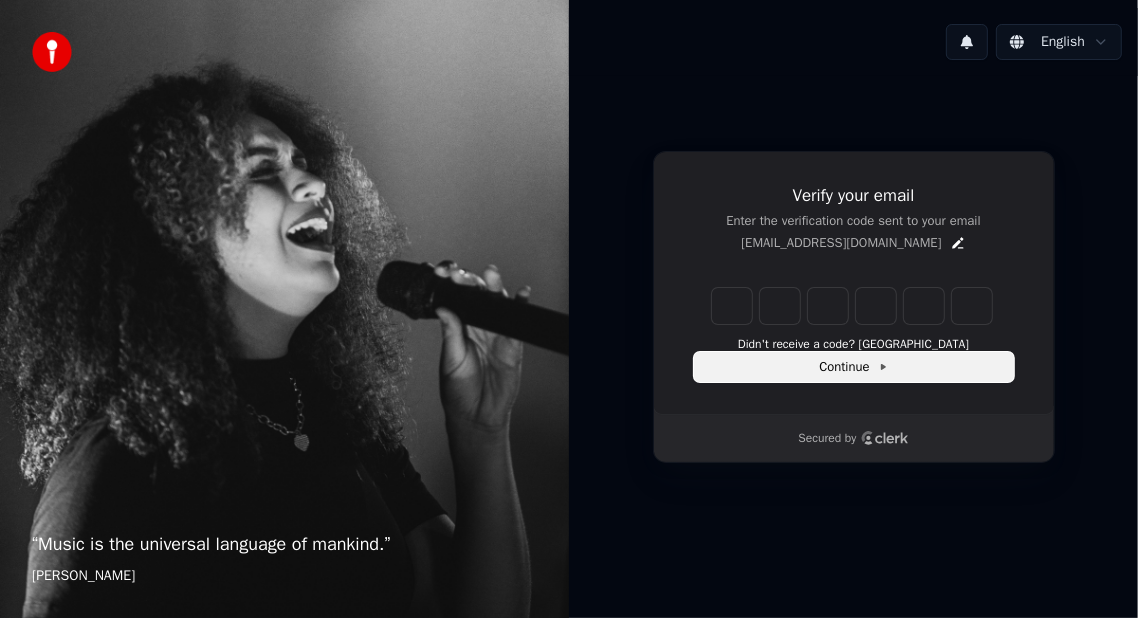 type on "*" 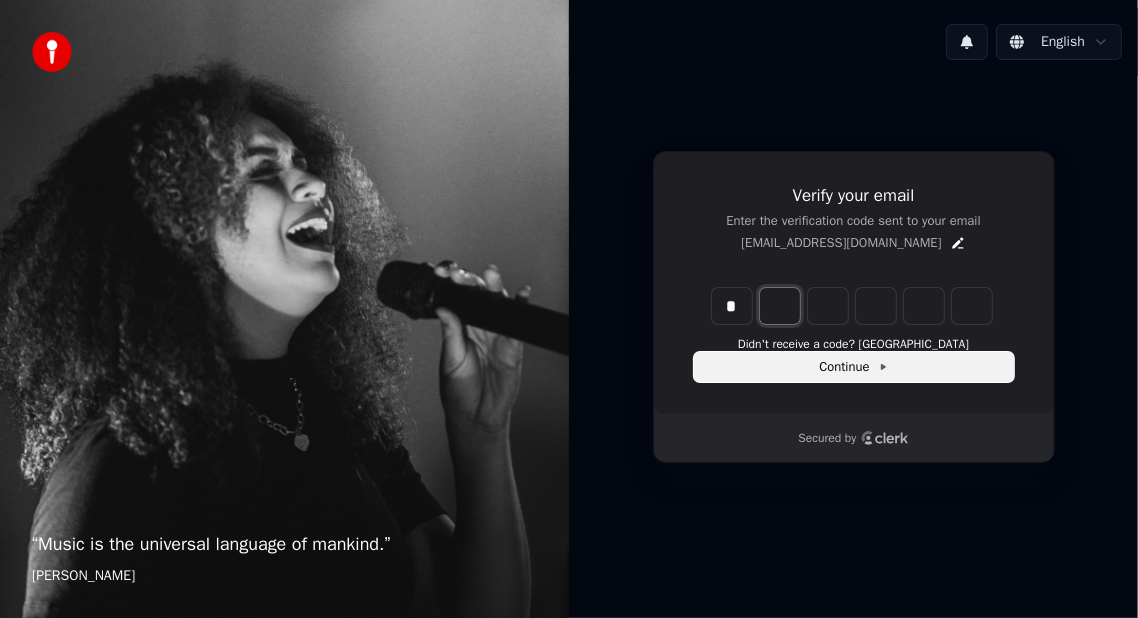 type on "*" 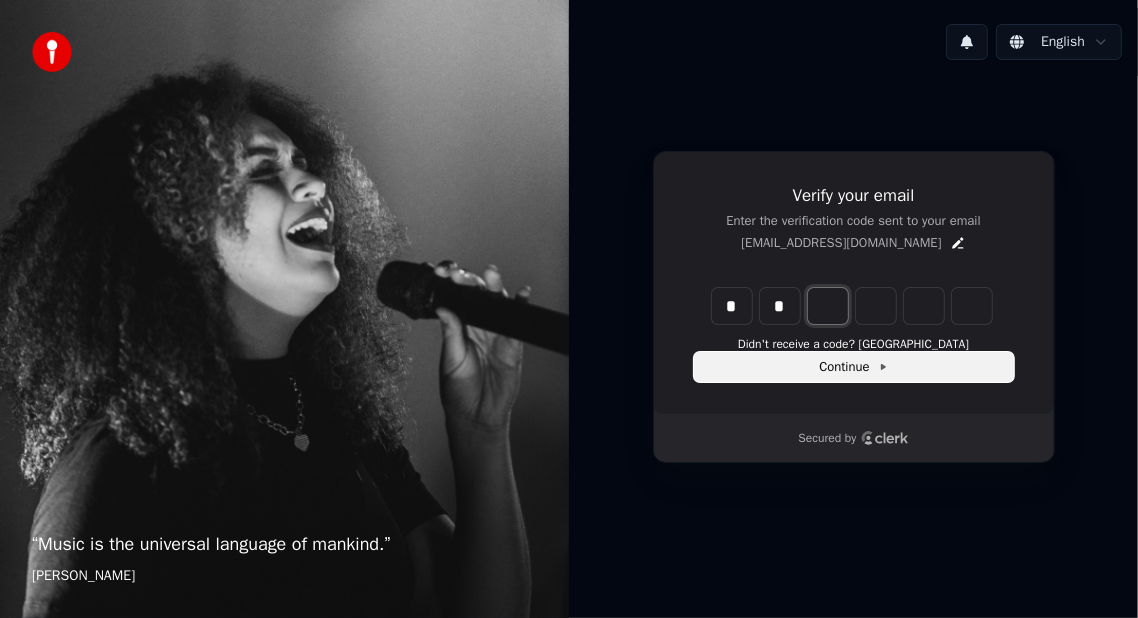 type on "*" 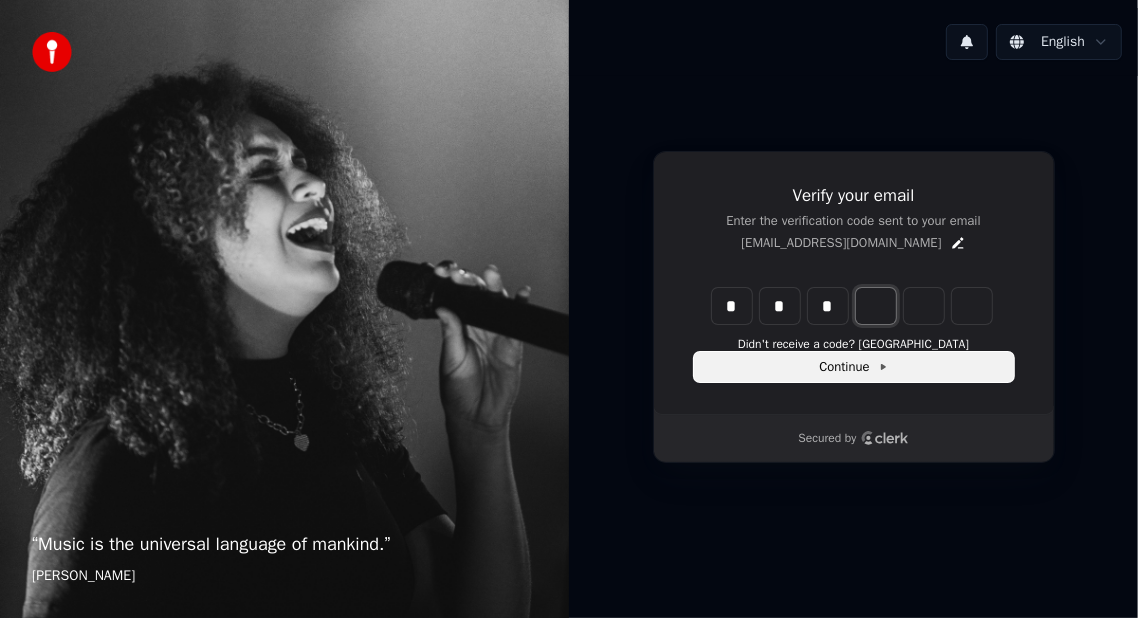 type on "*" 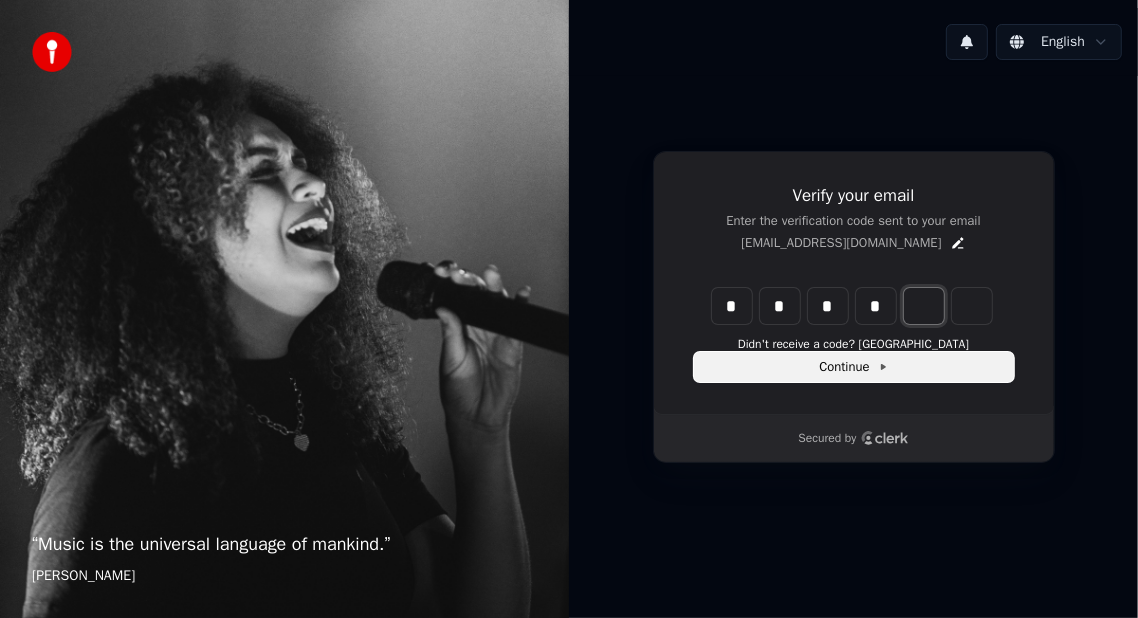 type on "*" 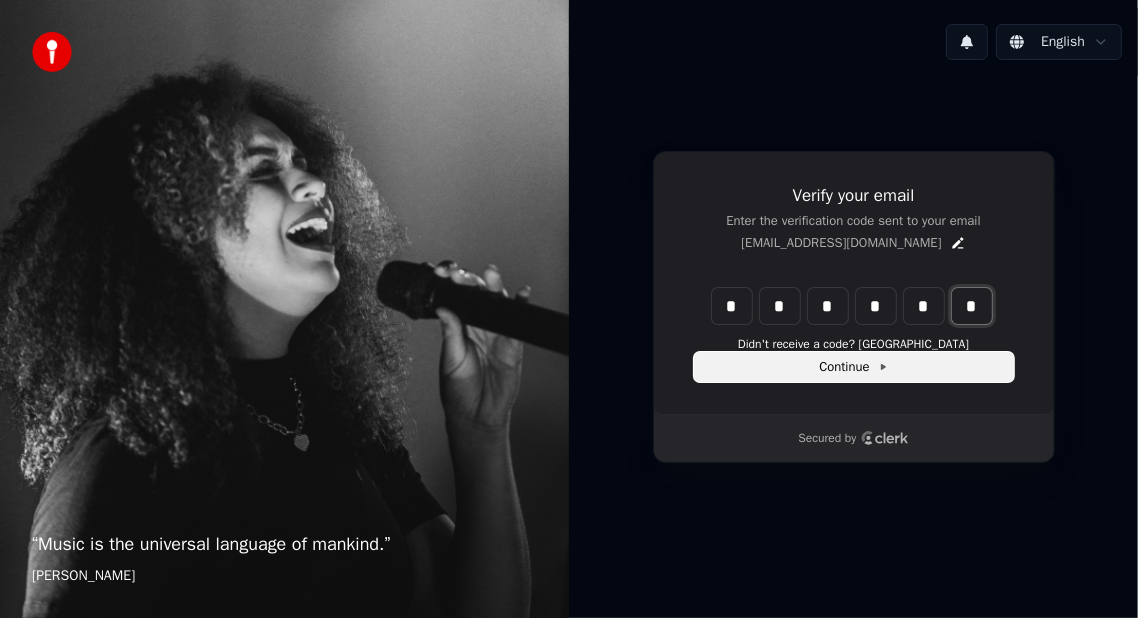 type on "*" 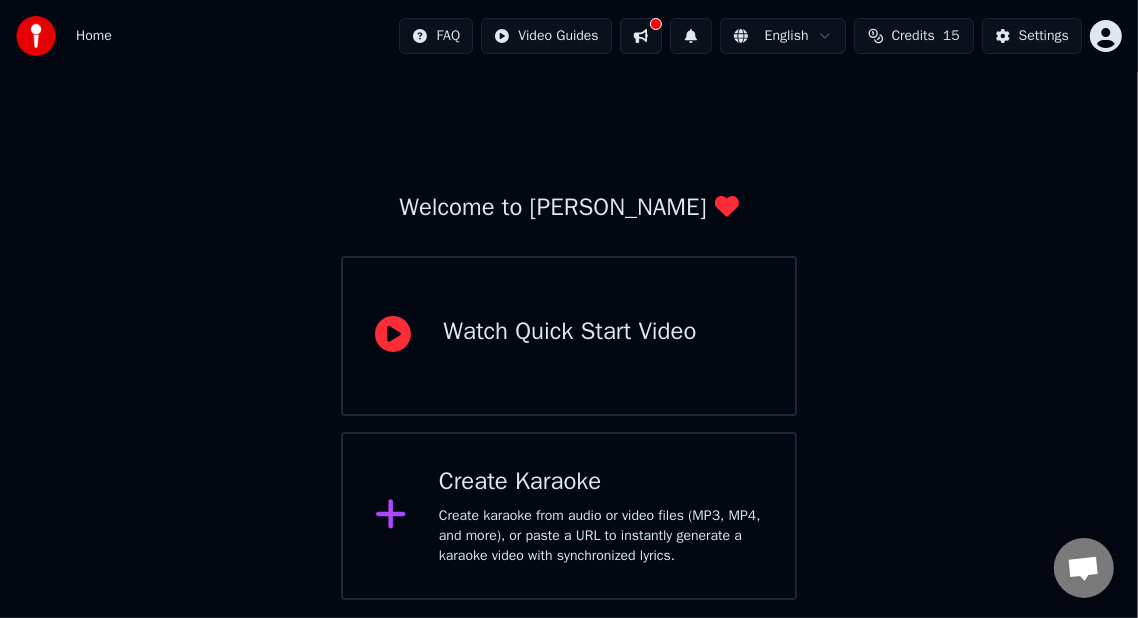 click on "Create karaoke from audio or video files (MP3, MP4, and more), or paste a URL to instantly generate a karaoke video with synchronized lyrics." at bounding box center (601, 536) 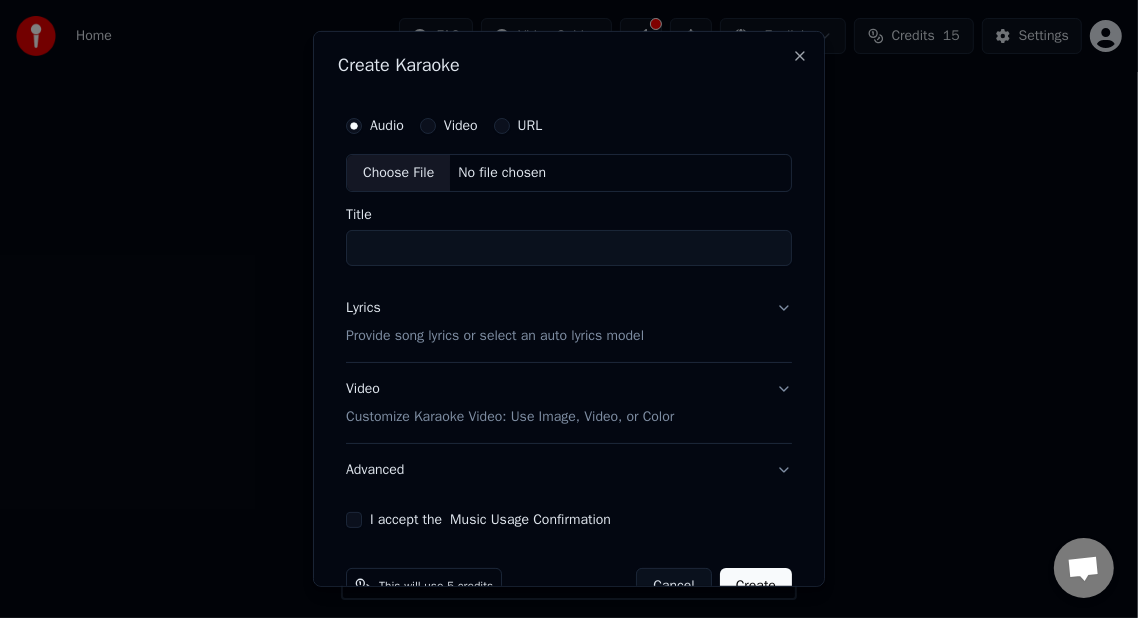click on "Customize Karaoke Video: Use Image, Video, or Color" at bounding box center [510, 417] 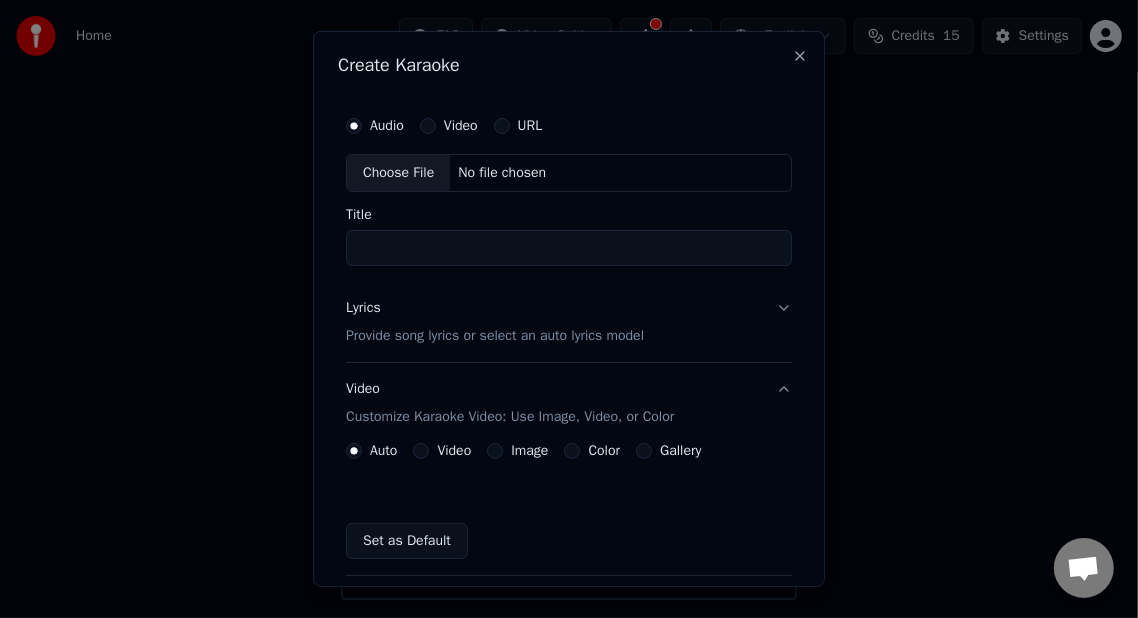click on "Customize Karaoke Video: Use Image, Video, or Color" at bounding box center (510, 417) 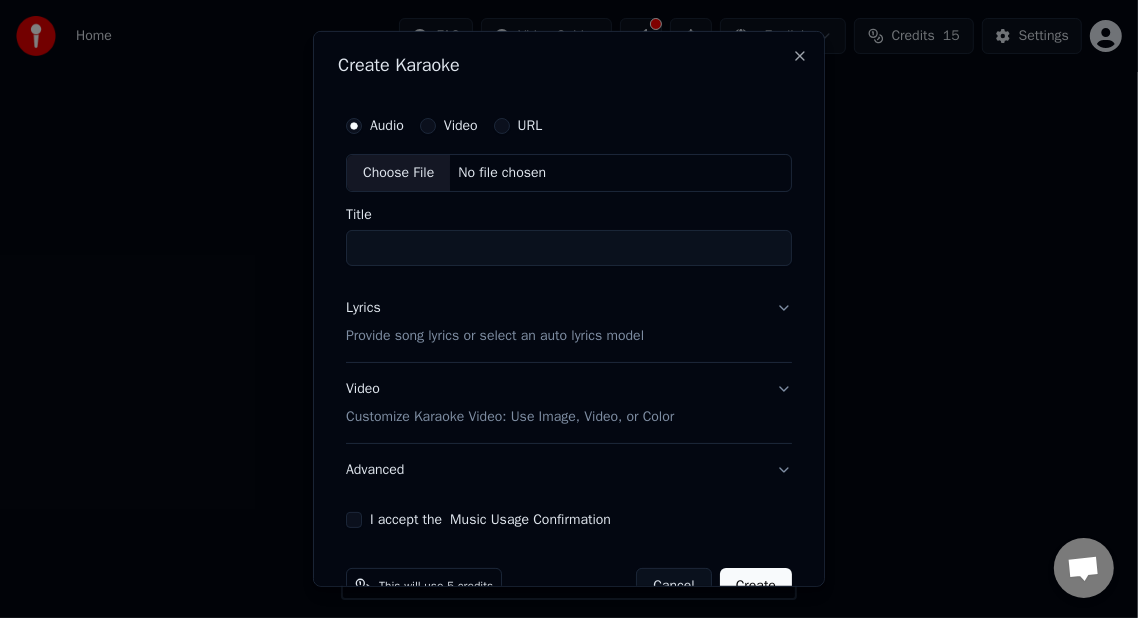 click on "Title" at bounding box center (569, 248) 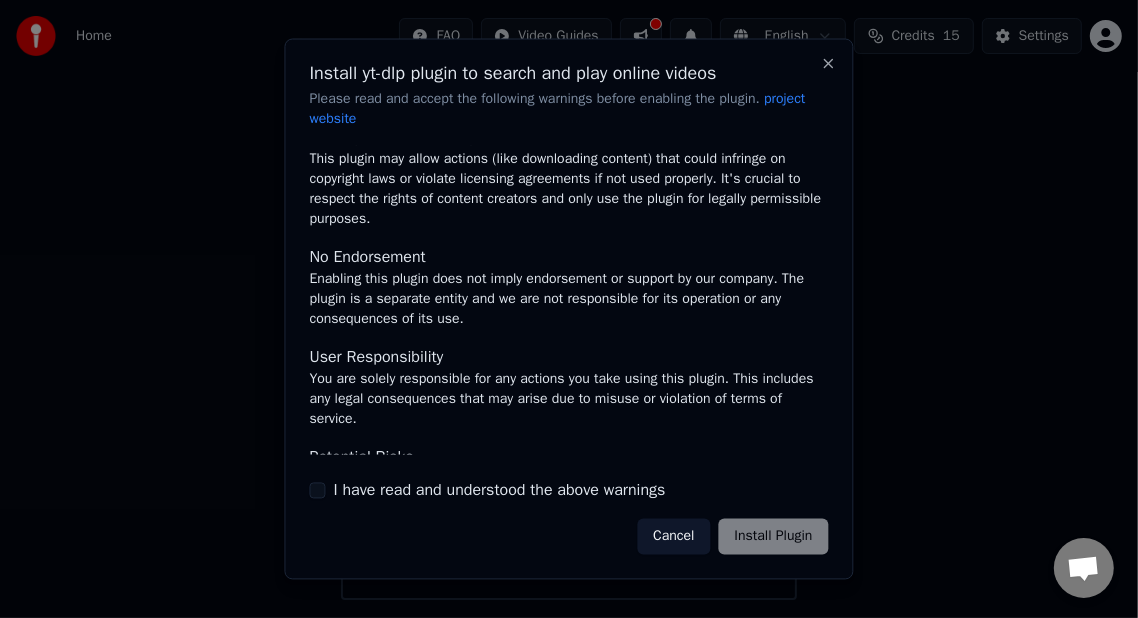 scroll, scrollTop: 254, scrollLeft: 0, axis: vertical 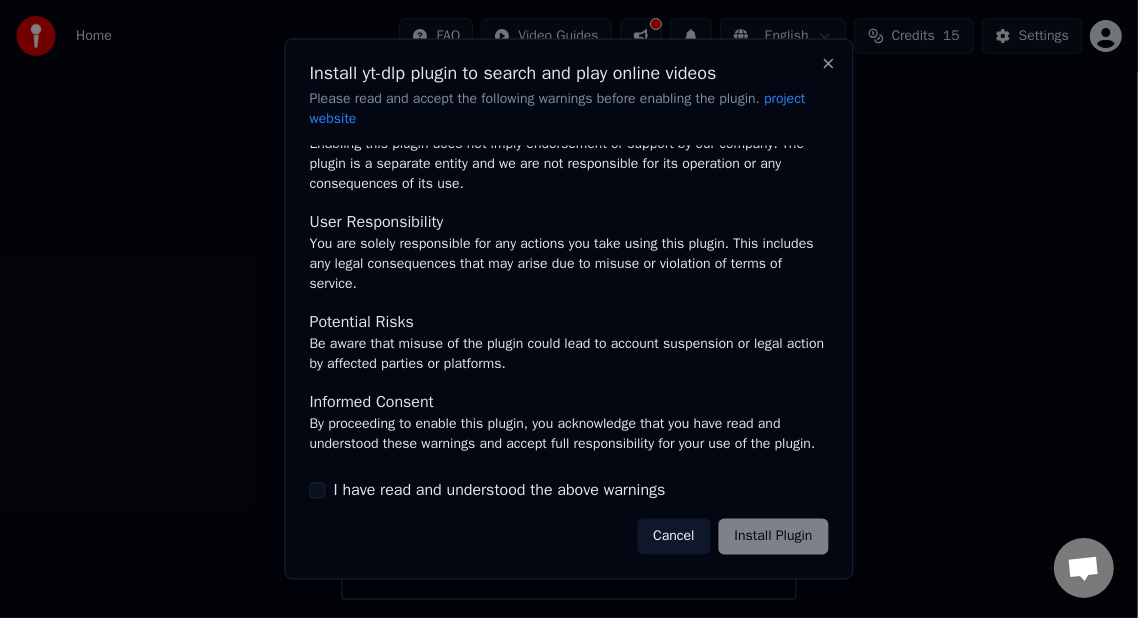 click on "Cancel Install Plugin" at bounding box center (732, 536) 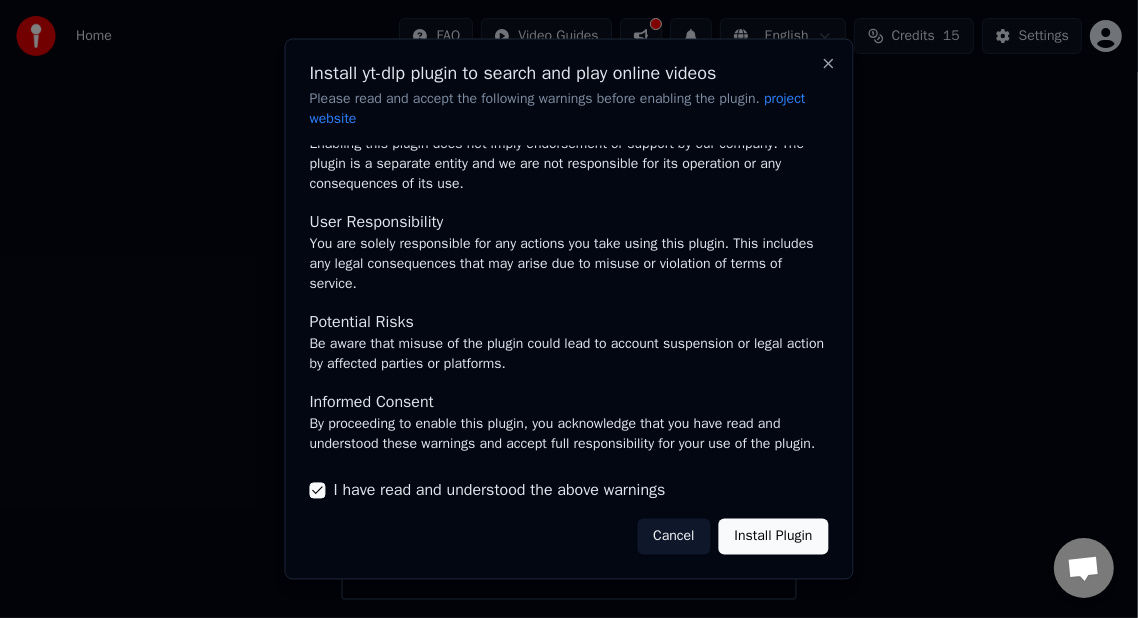 click on "I have read and understood the above warnings" at bounding box center (318, 490) 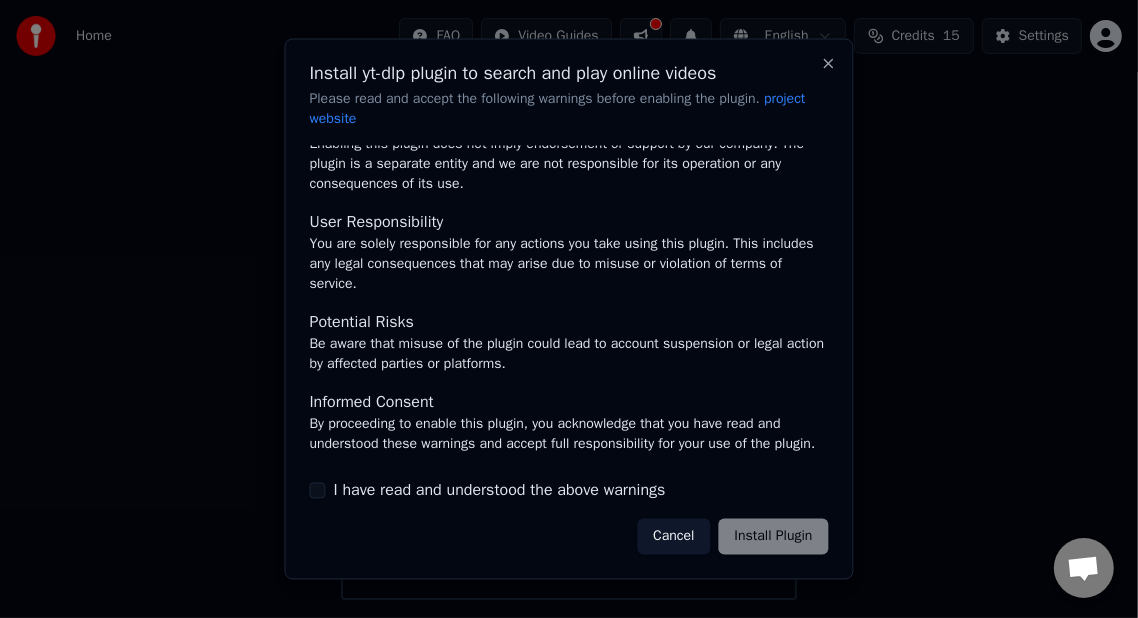 click on "I have read and understood the above warnings" at bounding box center [318, 490] 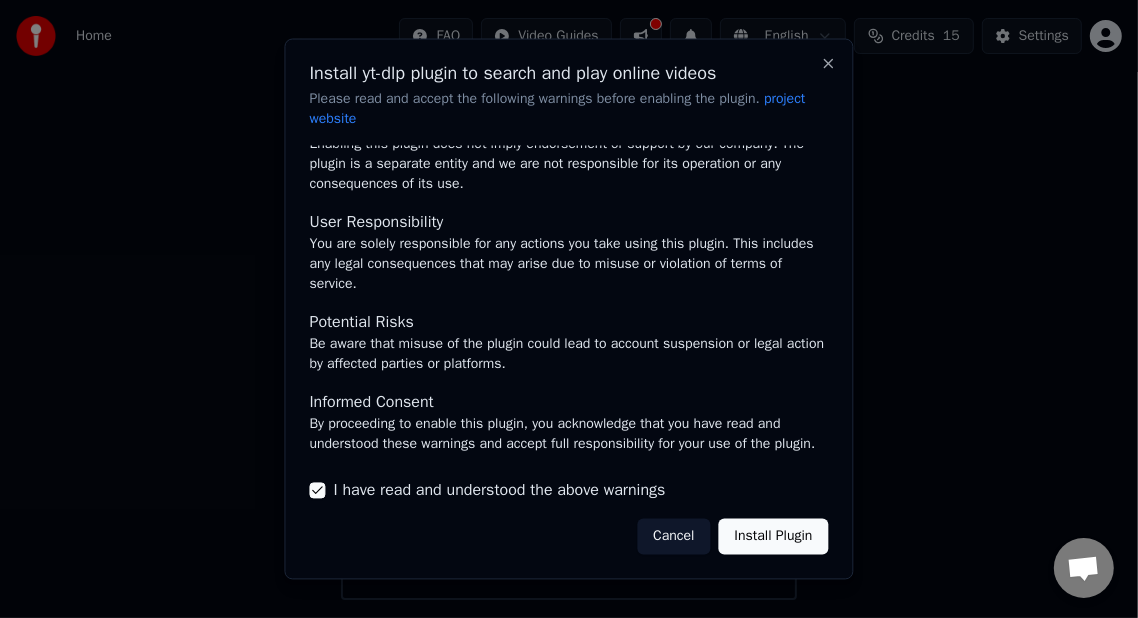 click on "Install Plugin" at bounding box center [774, 536] 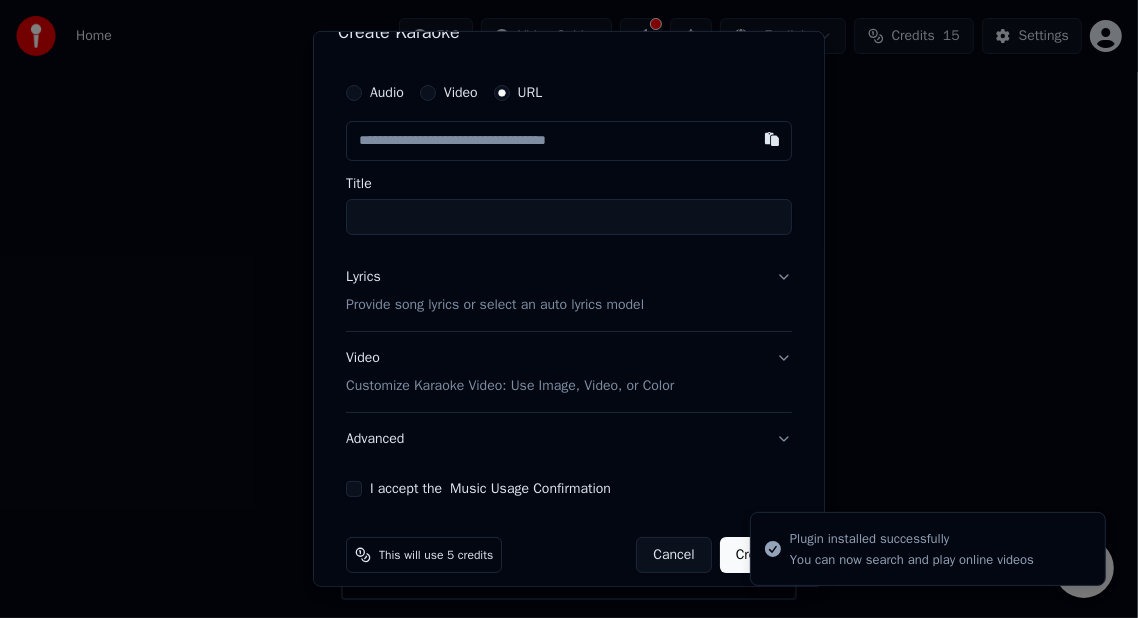 scroll, scrollTop: 51, scrollLeft: 0, axis: vertical 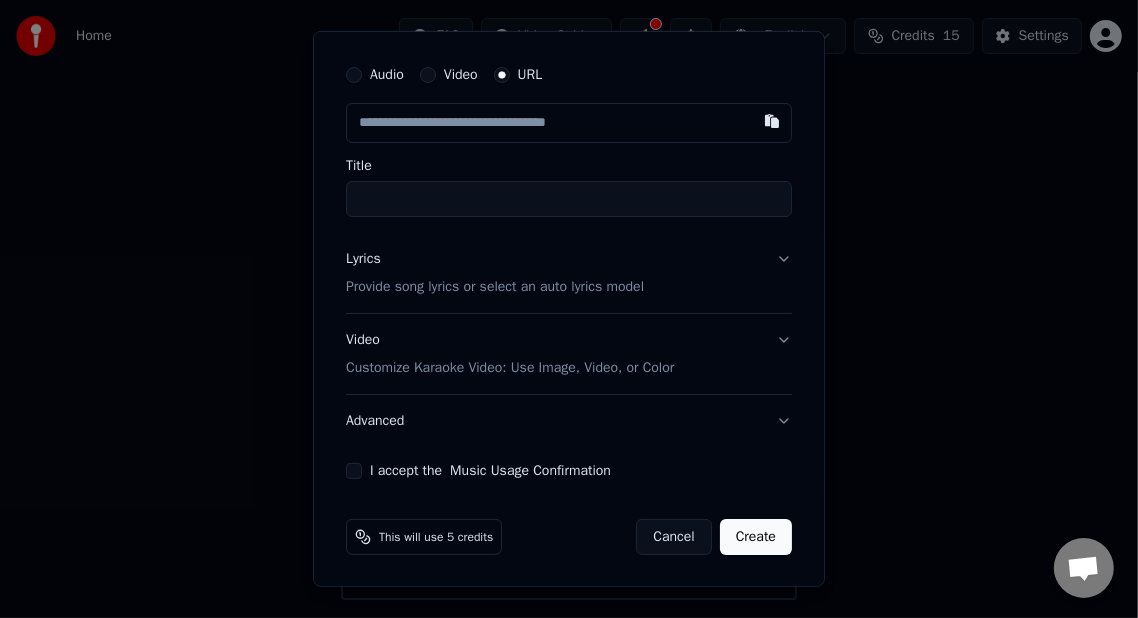 type on "**********" 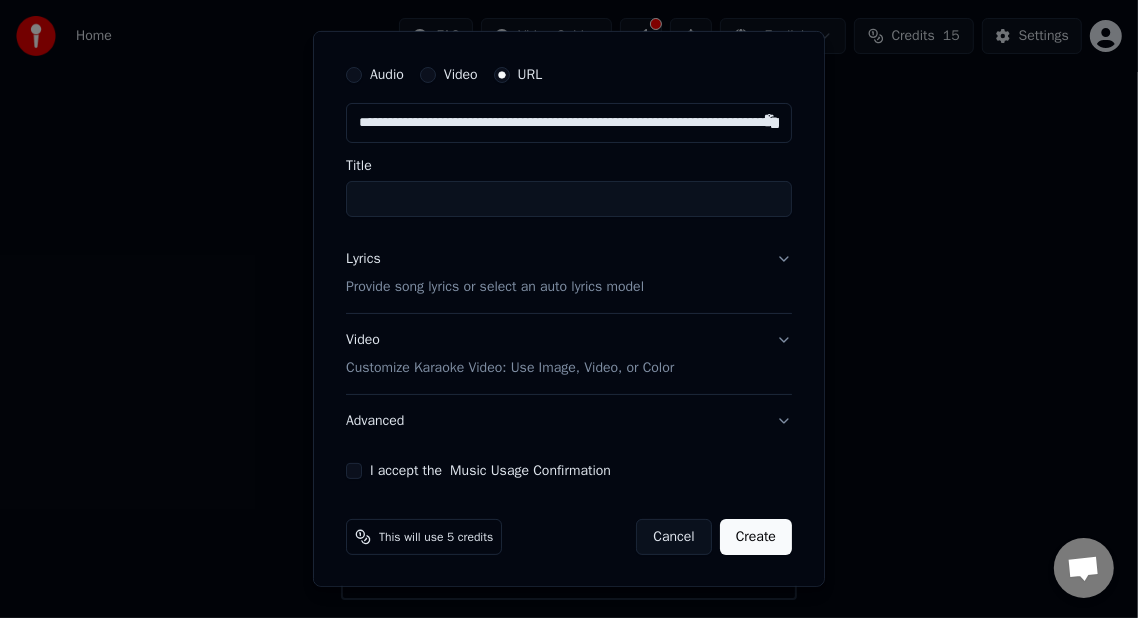 scroll, scrollTop: 0, scrollLeft: 387, axis: horizontal 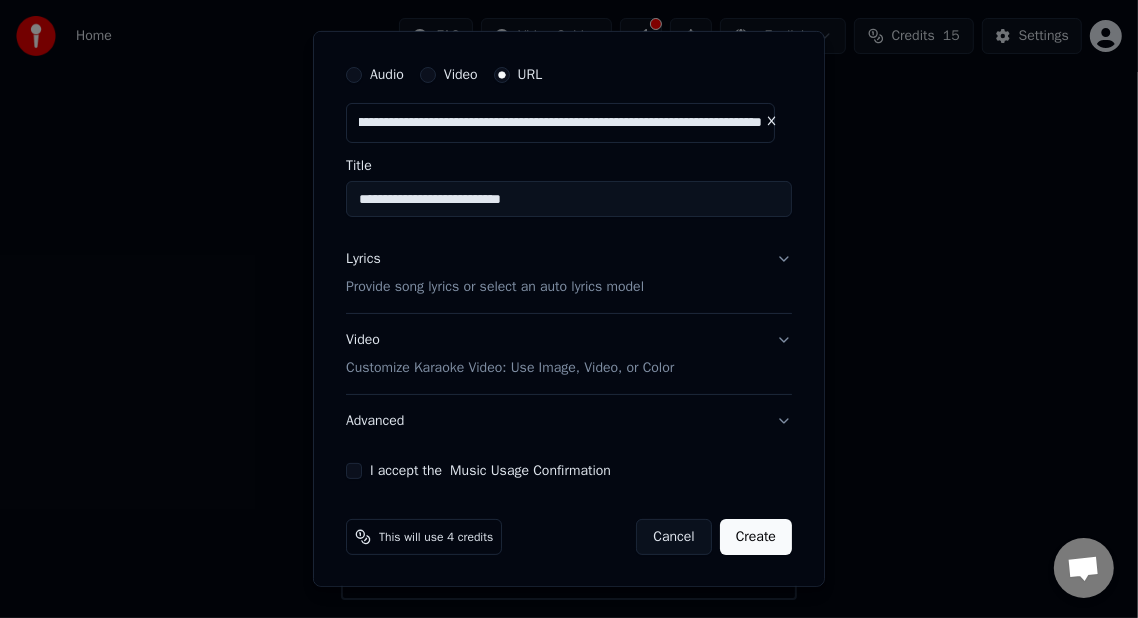 type on "**********" 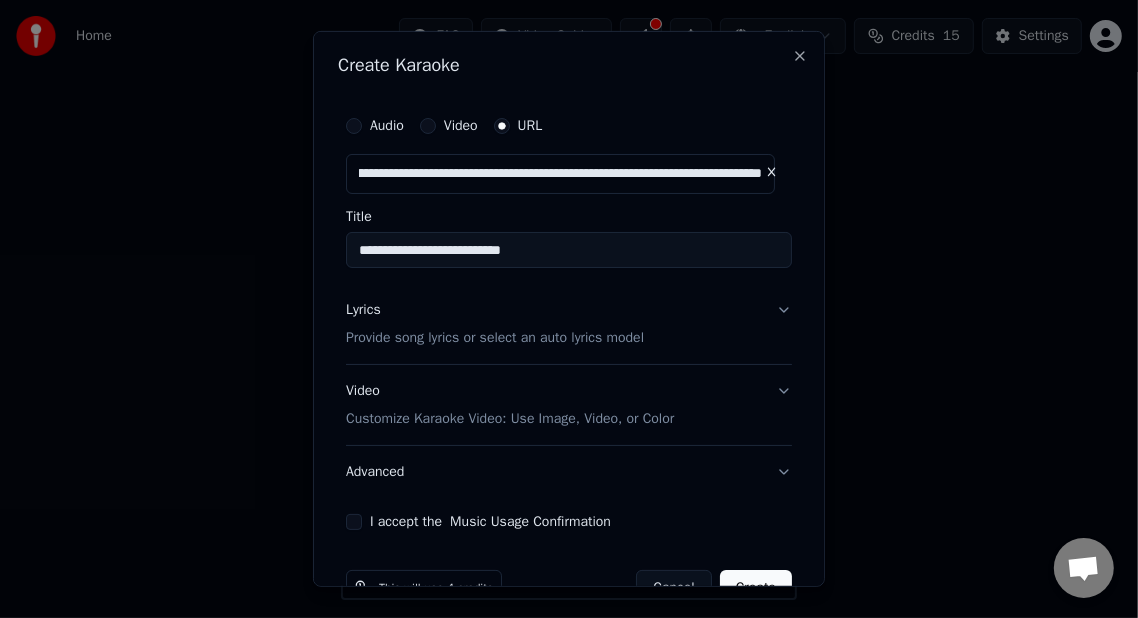 scroll, scrollTop: 51, scrollLeft: 0, axis: vertical 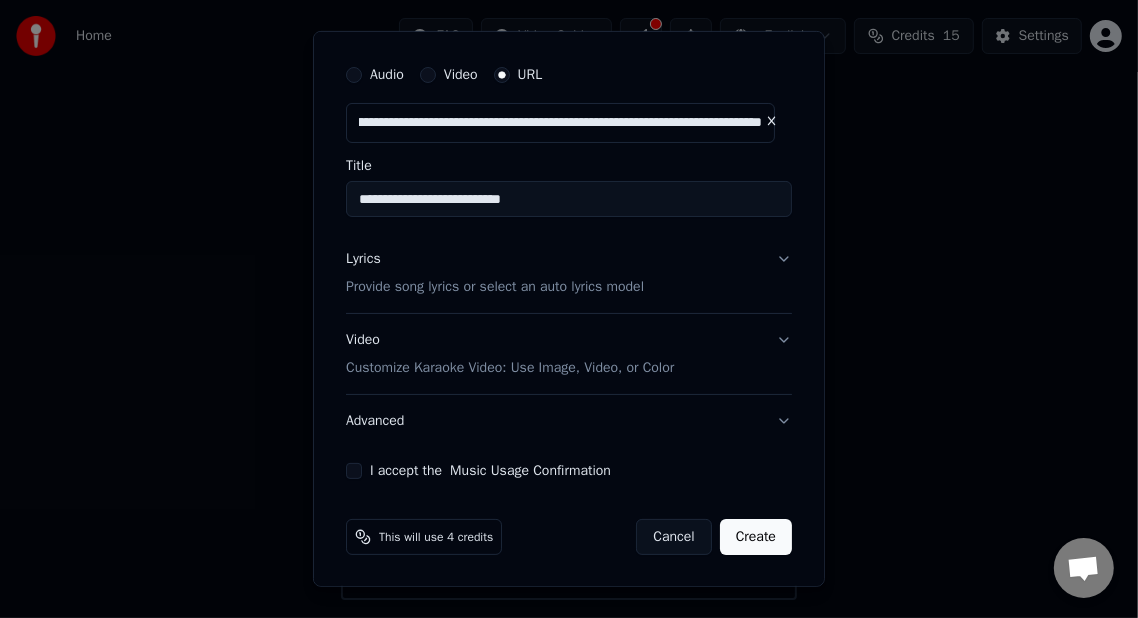 type on "**********" 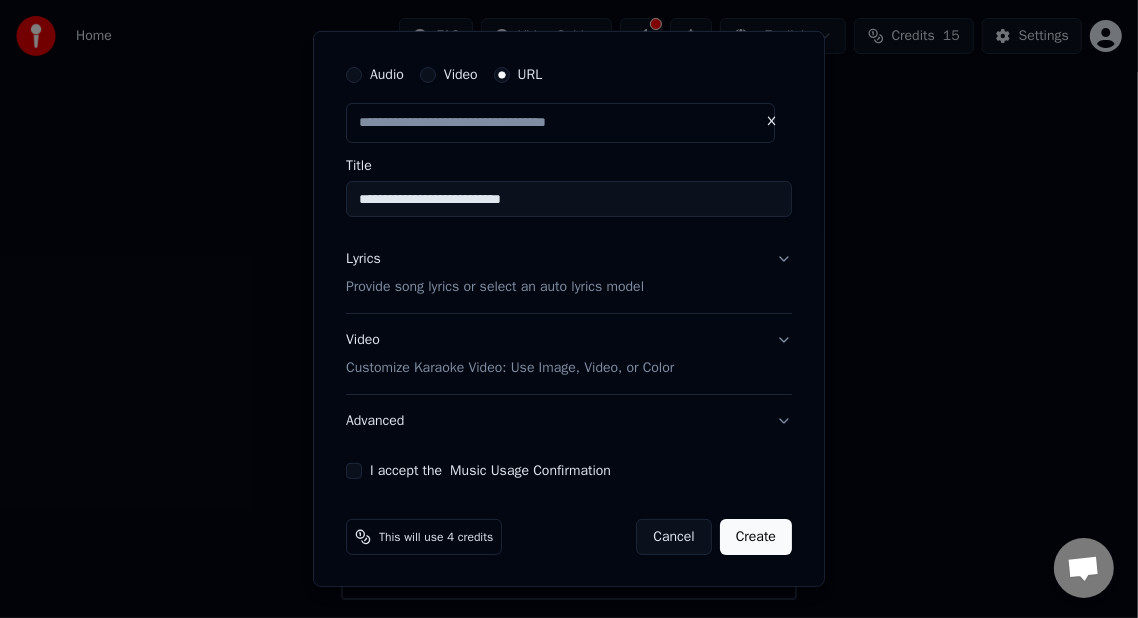 scroll, scrollTop: 0, scrollLeft: 0, axis: both 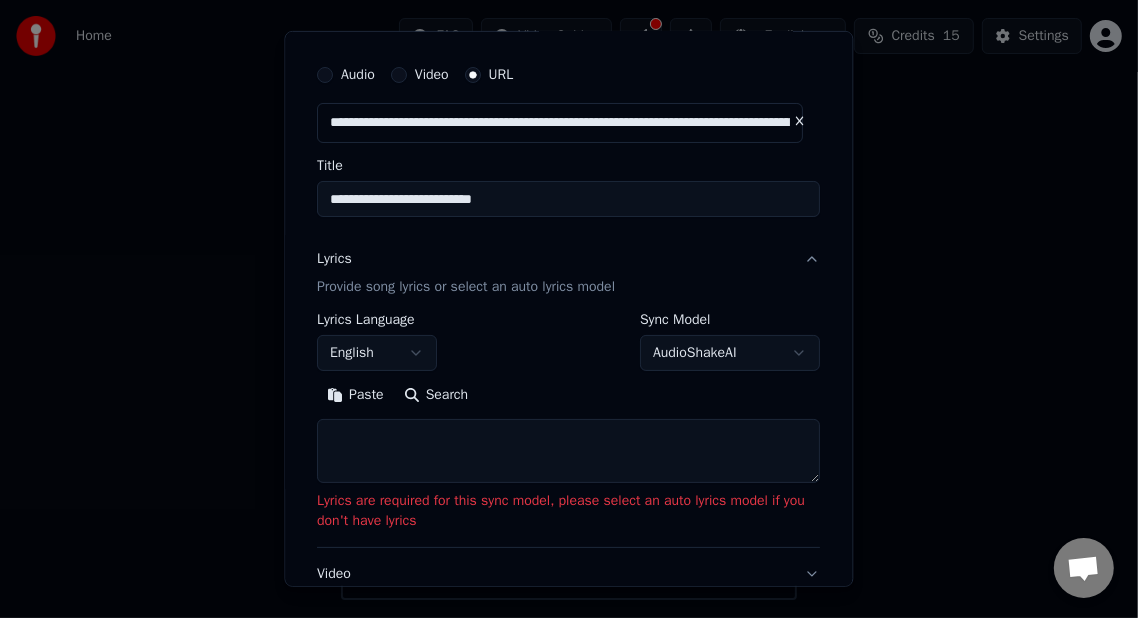 click on "English" at bounding box center (378, 353) 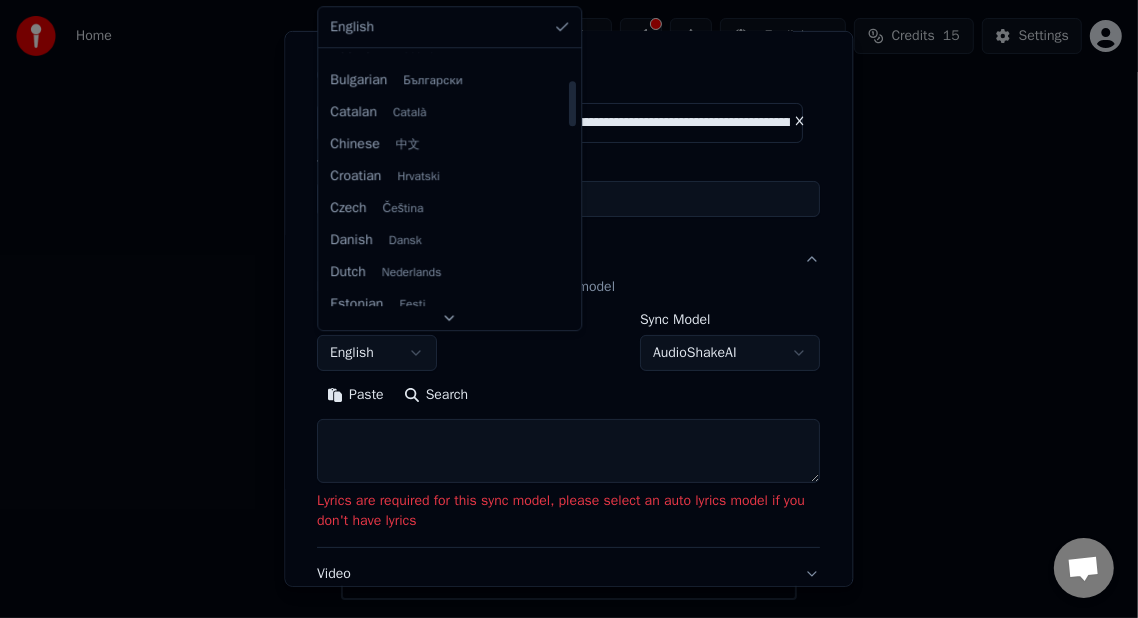 scroll, scrollTop: 200, scrollLeft: 0, axis: vertical 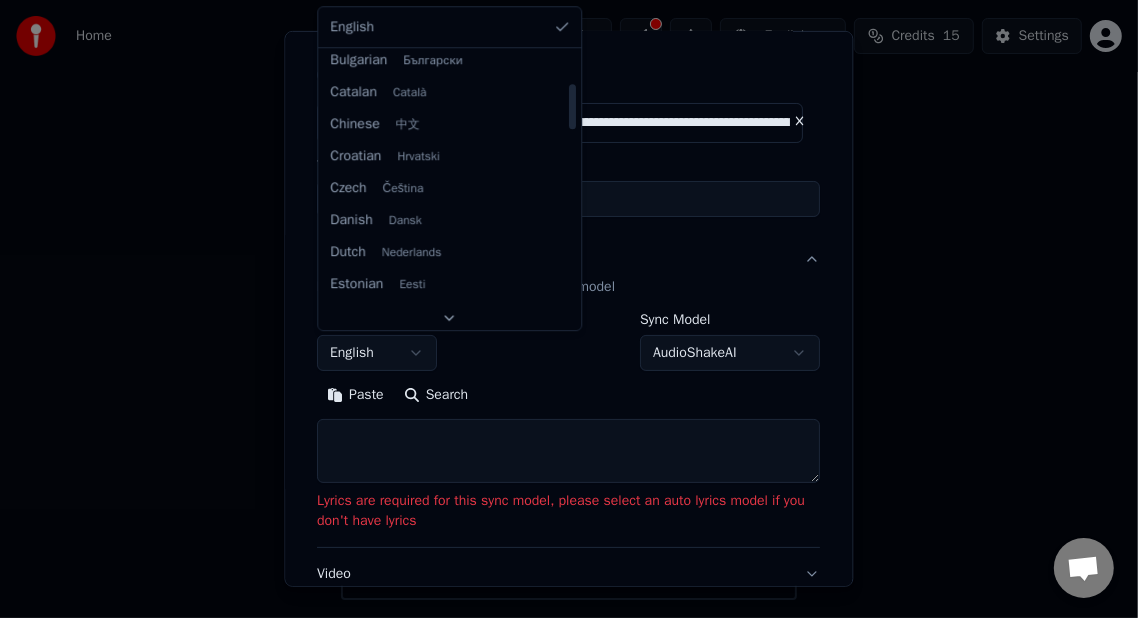 select on "**" 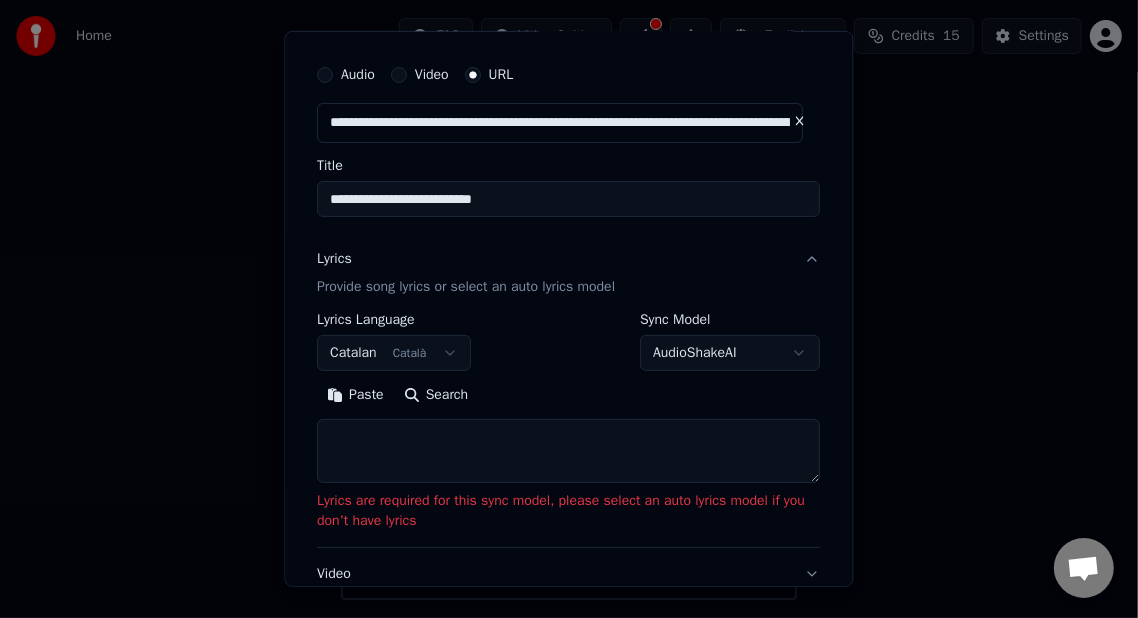 paste on "**********" 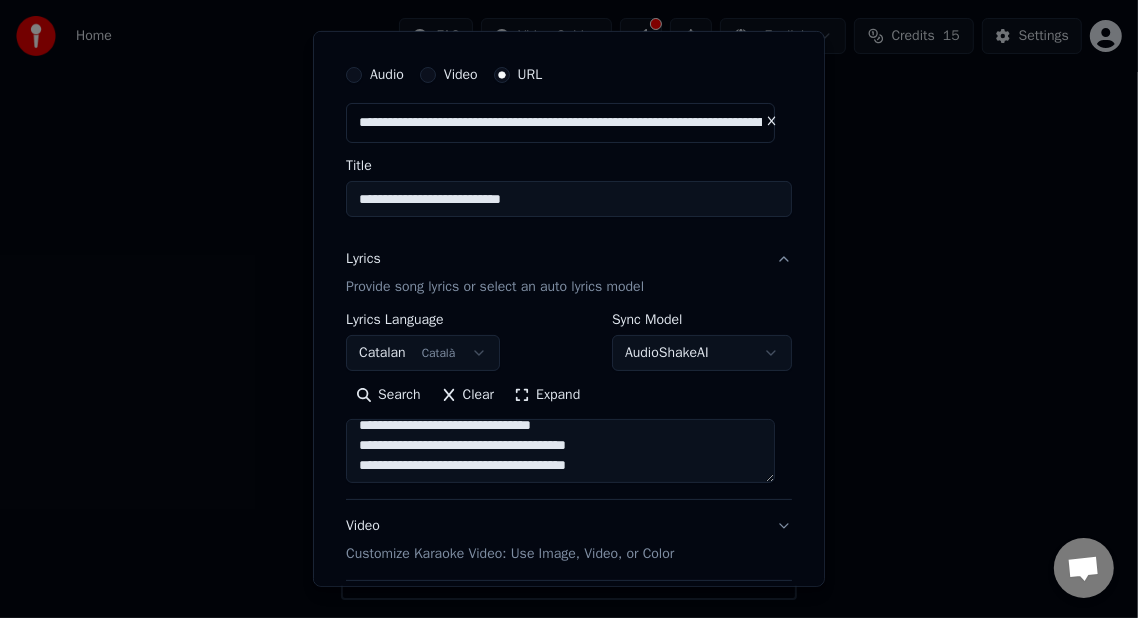 scroll, scrollTop: 973, scrollLeft: 0, axis: vertical 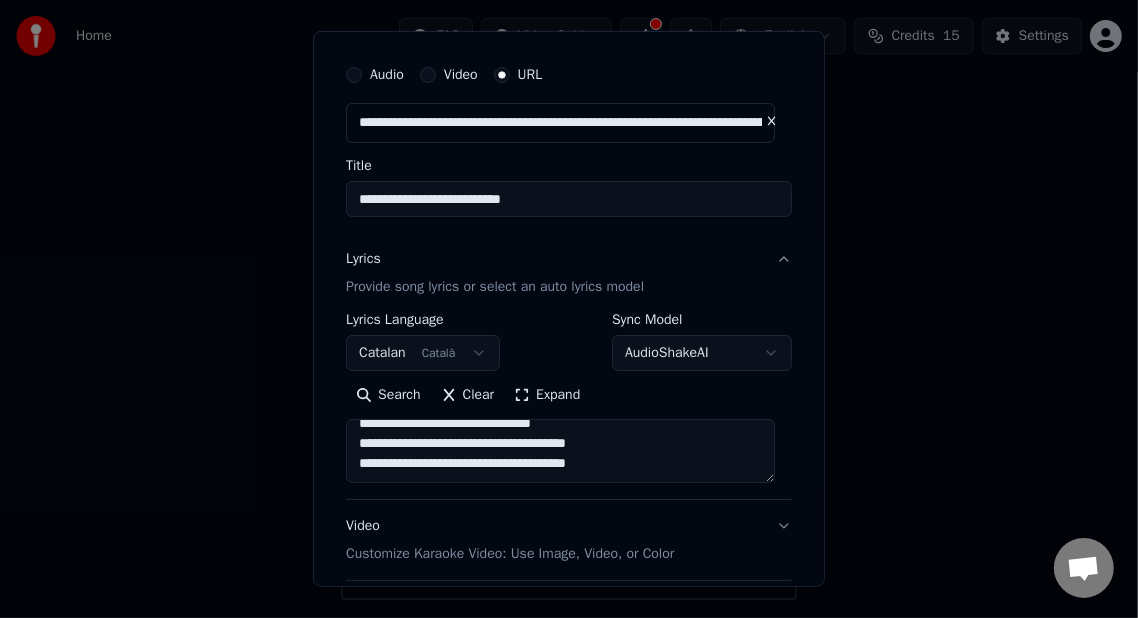 type on "**********" 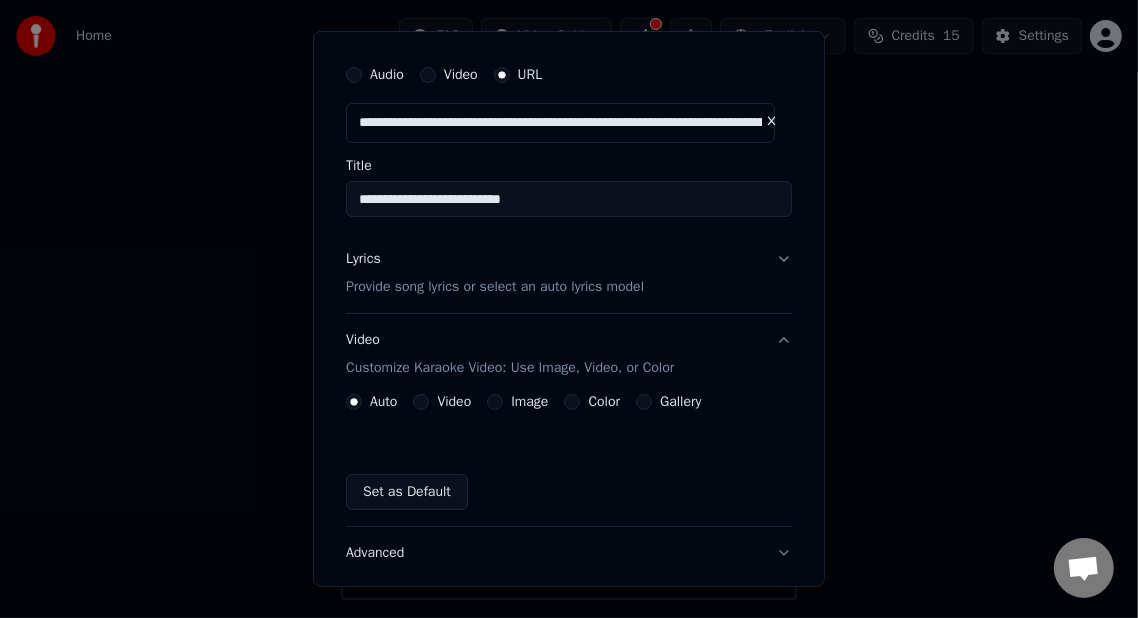 click on "Color" at bounding box center [604, 402] 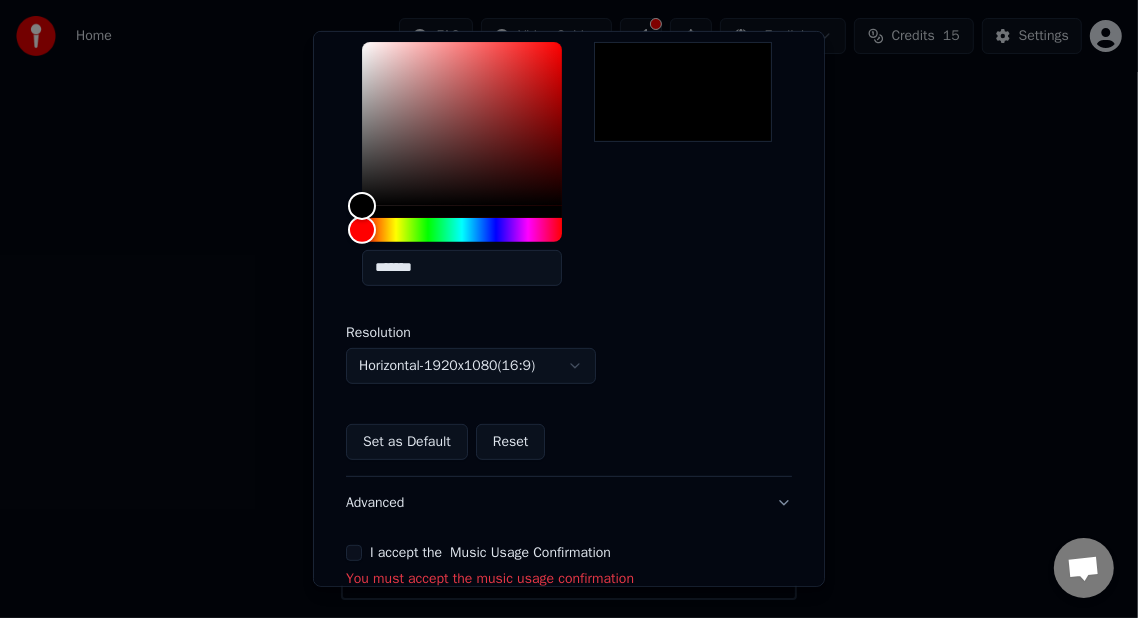 scroll, scrollTop: 251, scrollLeft: 0, axis: vertical 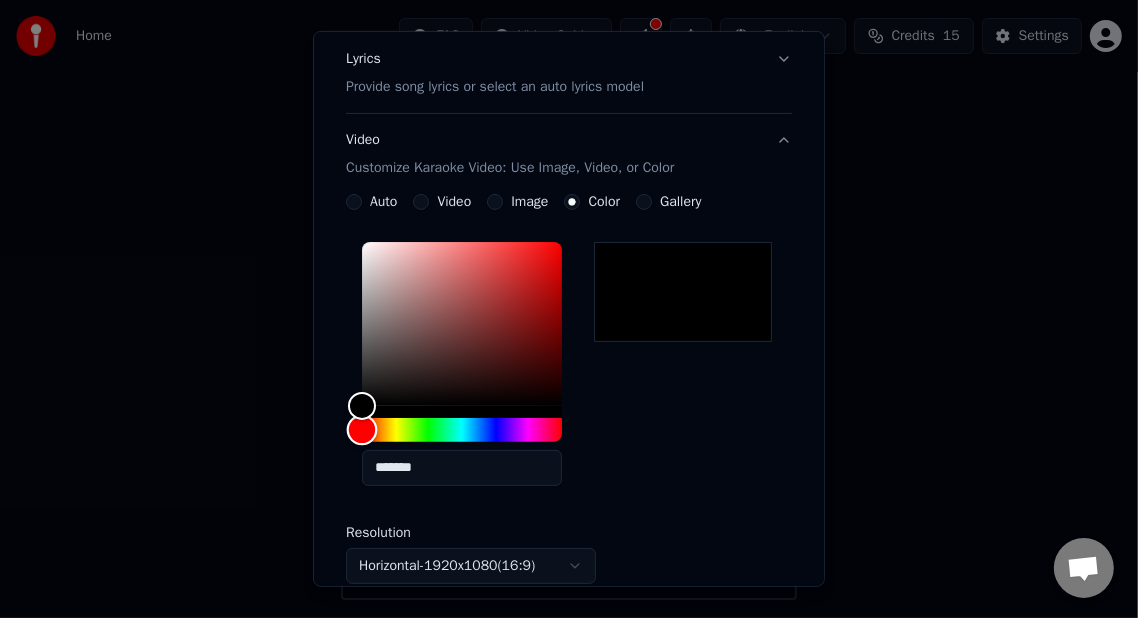 drag, startPoint x: 395, startPoint y: 424, endPoint x: 340, endPoint y: 413, distance: 56.089214 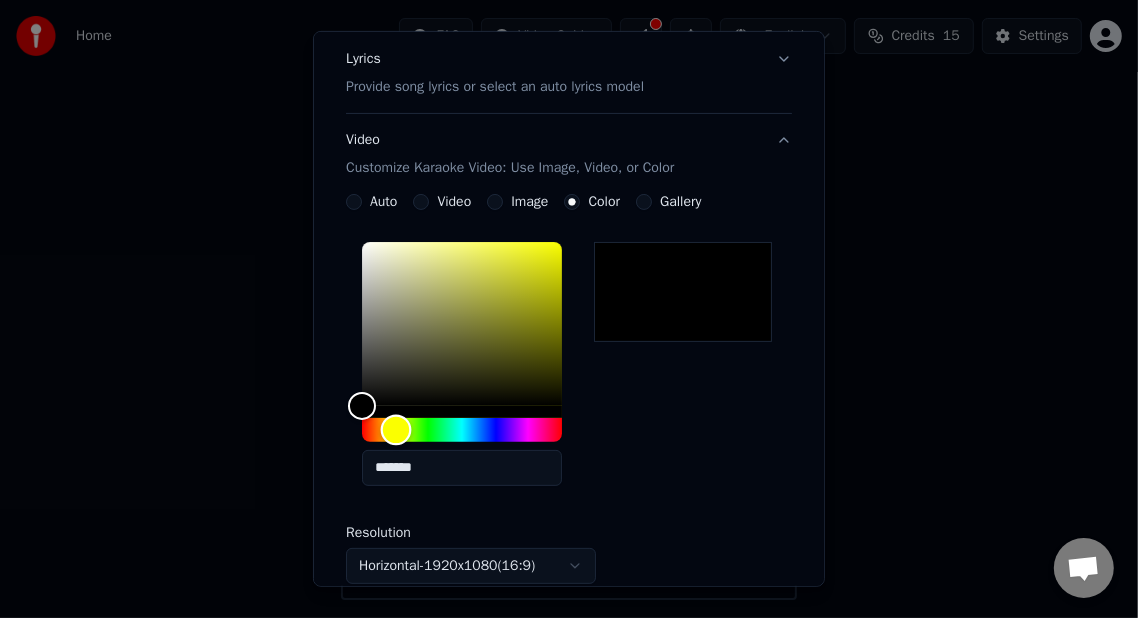 click at bounding box center [462, 430] 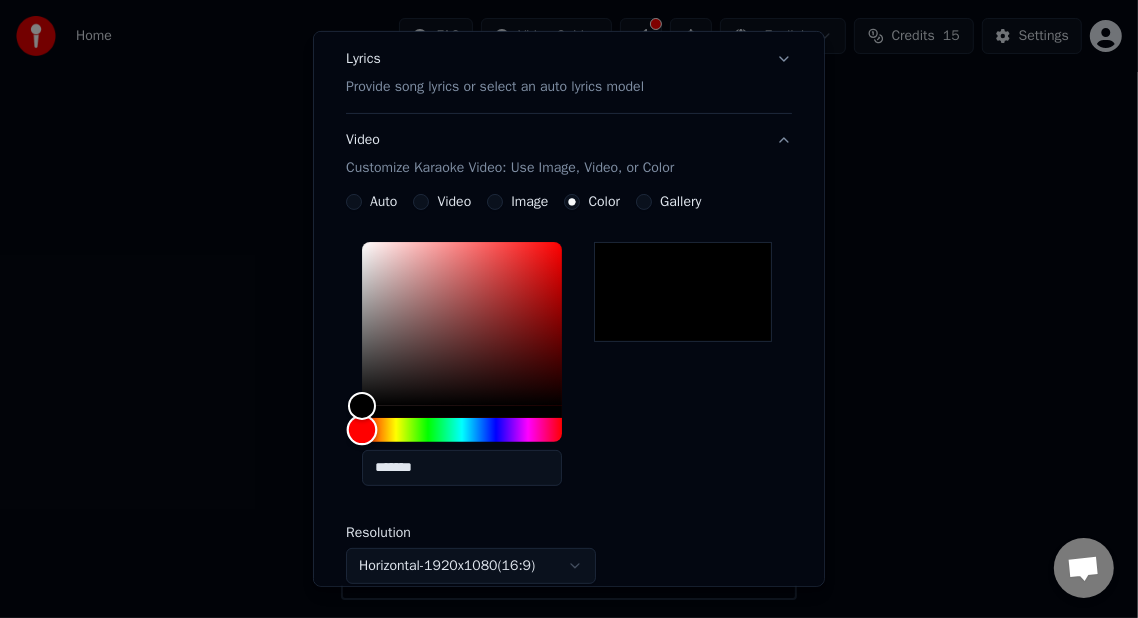 drag, startPoint x: 399, startPoint y: 423, endPoint x: 360, endPoint y: 428, distance: 39.319206 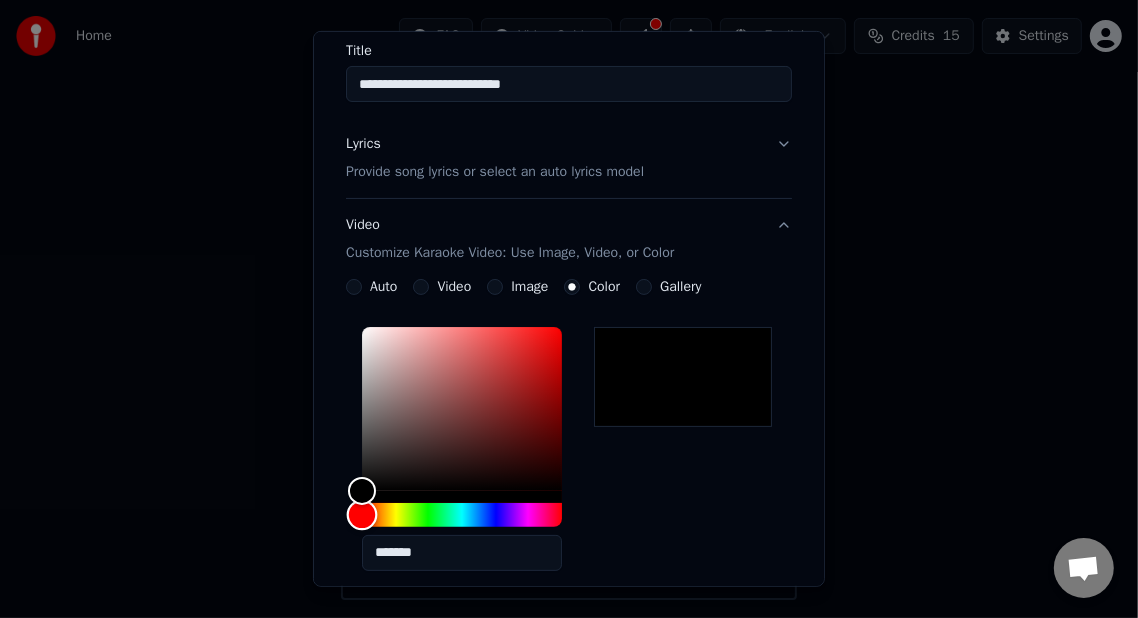 scroll, scrollTop: 151, scrollLeft: 0, axis: vertical 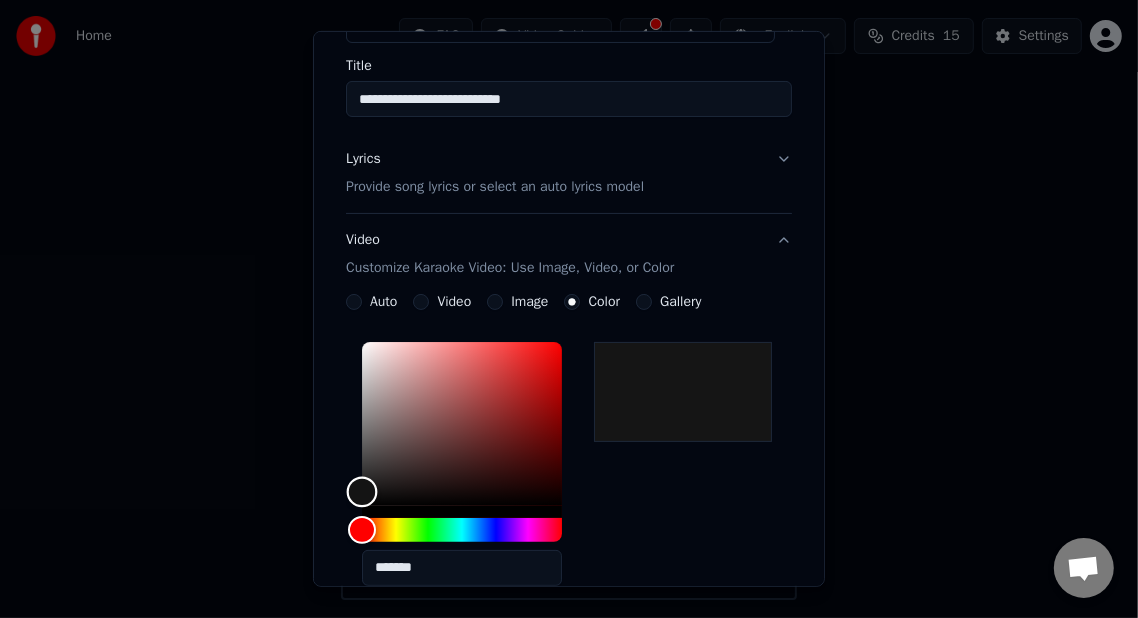 drag, startPoint x: 360, startPoint y: 496, endPoint x: 370, endPoint y: 503, distance: 12.206555 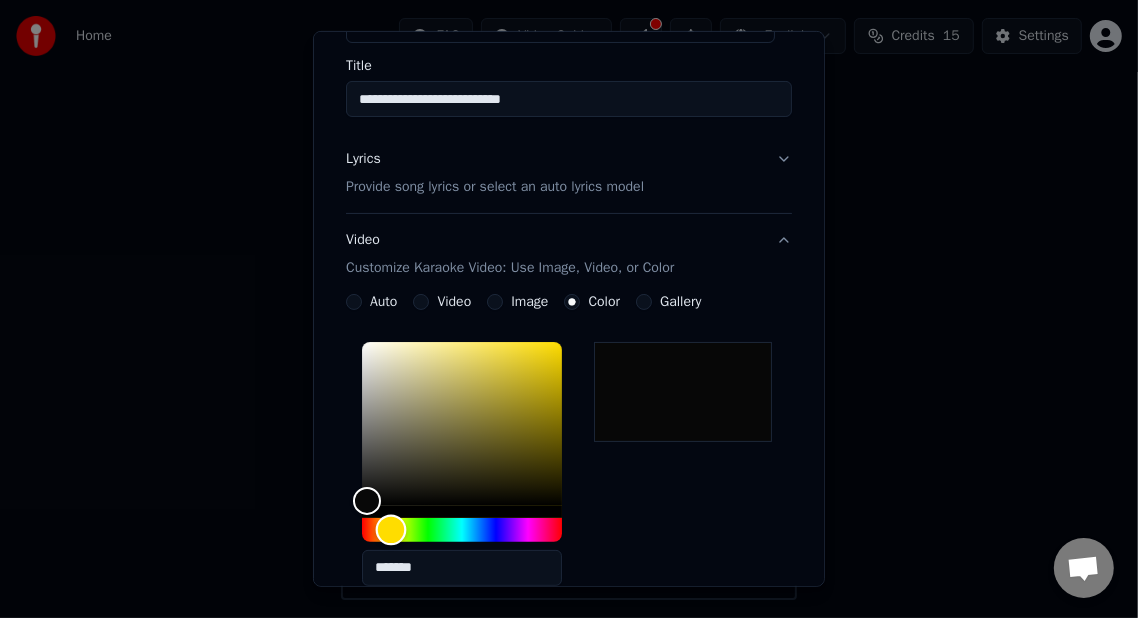 click at bounding box center (462, 530) 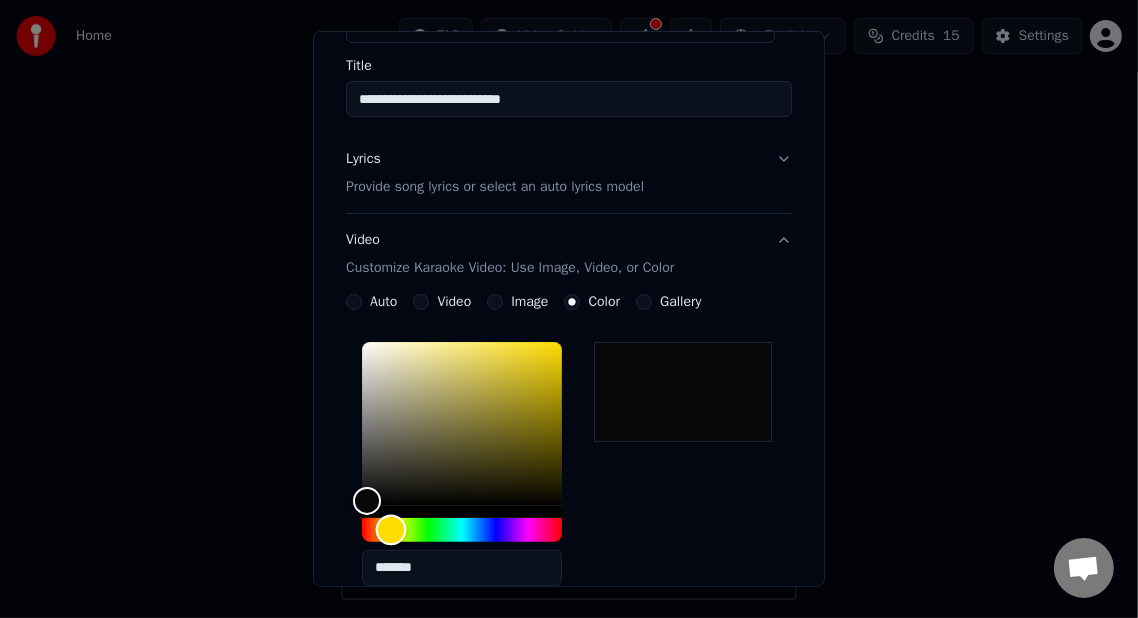 click at bounding box center [391, 529] 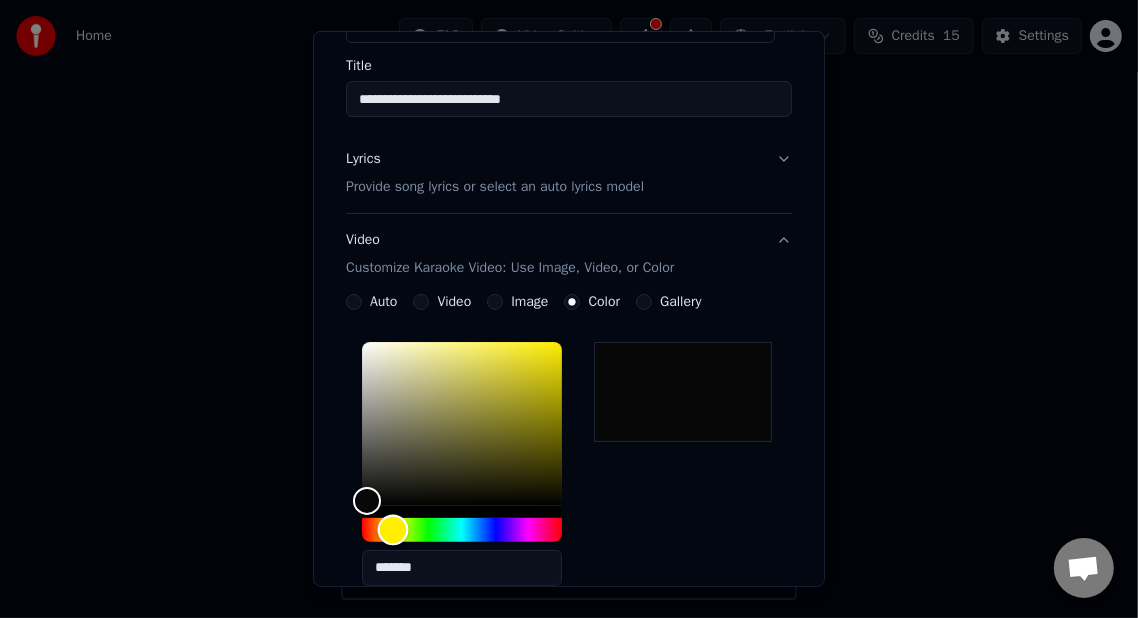 click at bounding box center (393, 529) 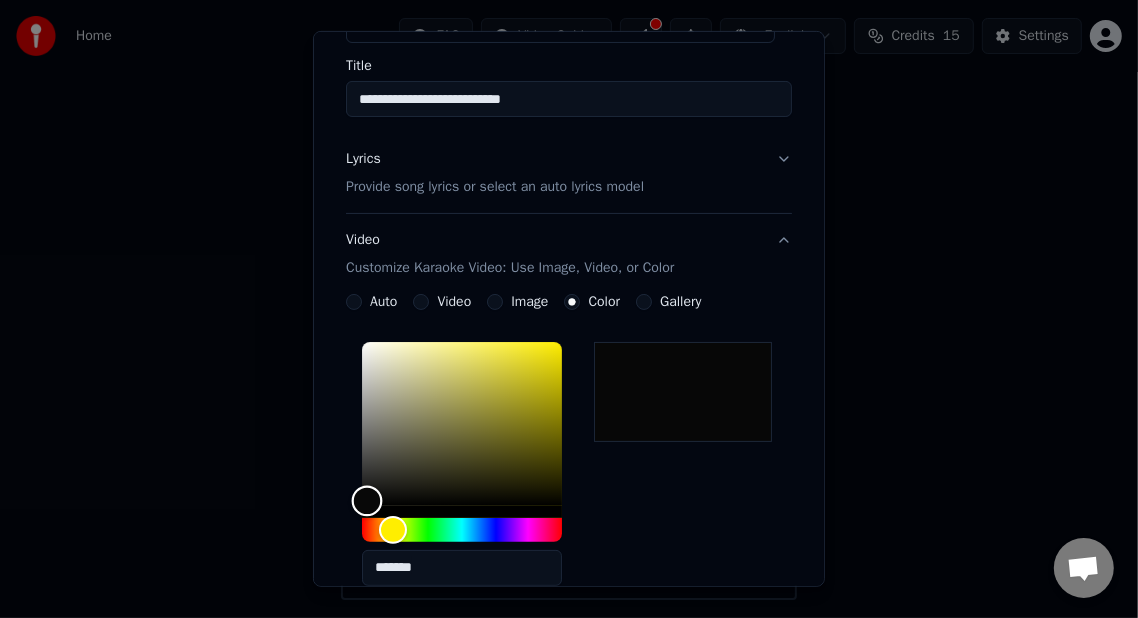 type on "*******" 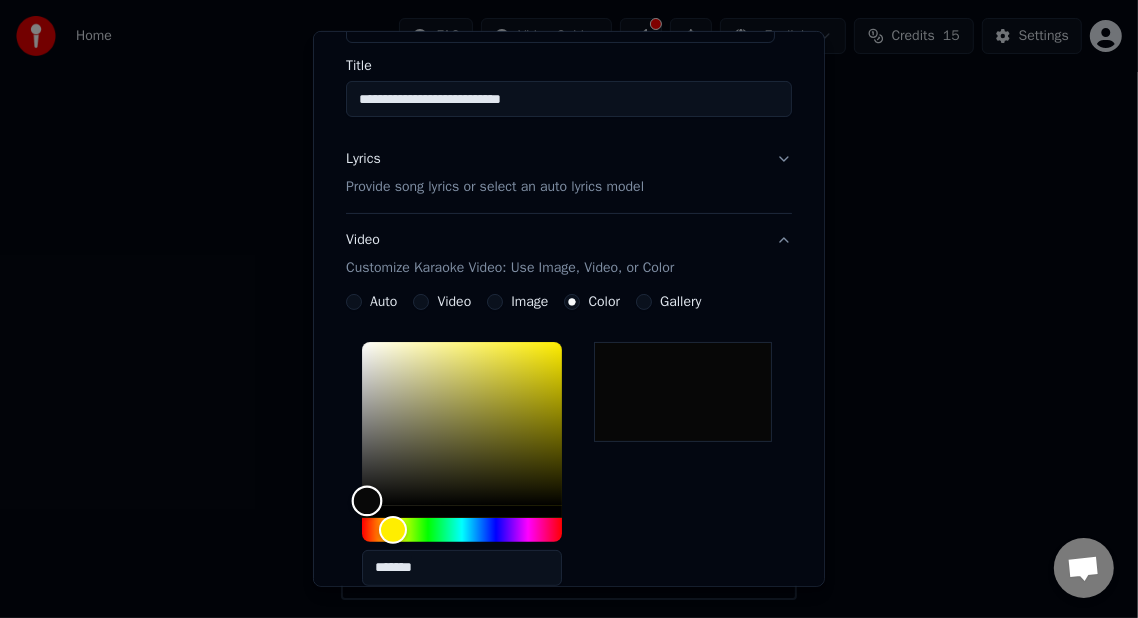 click at bounding box center (367, 501) 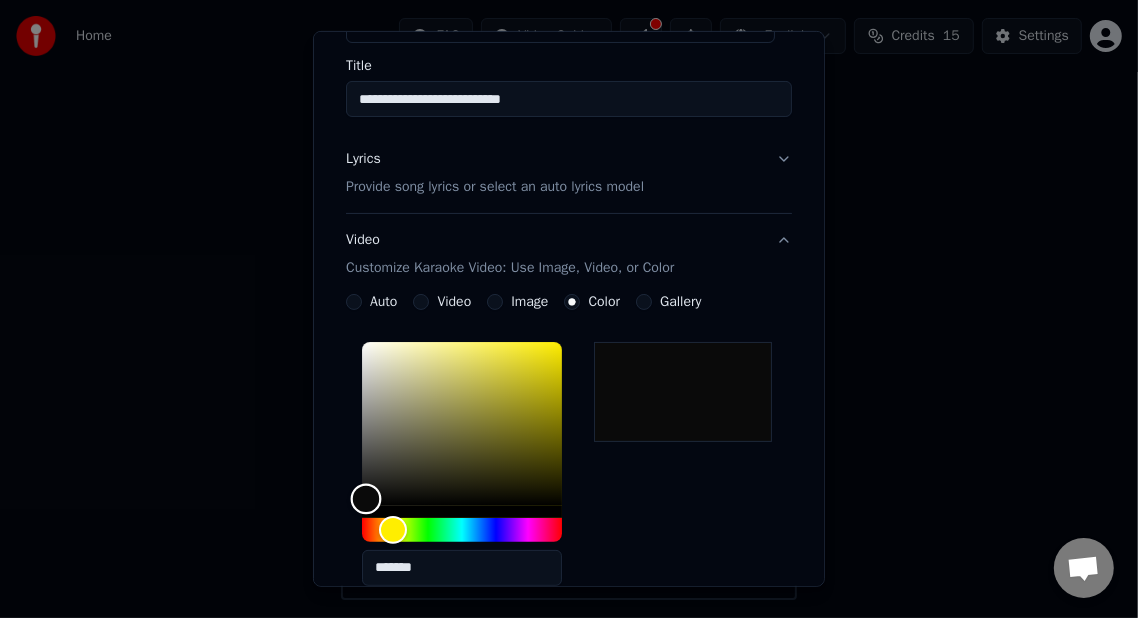 click at bounding box center (366, 499) 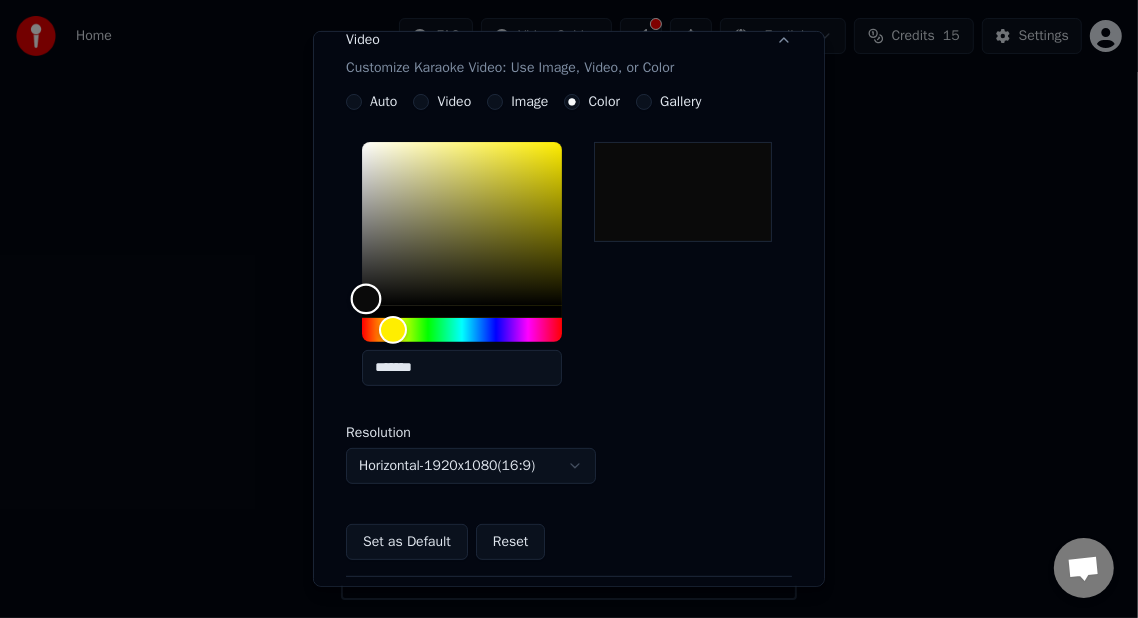 scroll, scrollTop: 451, scrollLeft: 0, axis: vertical 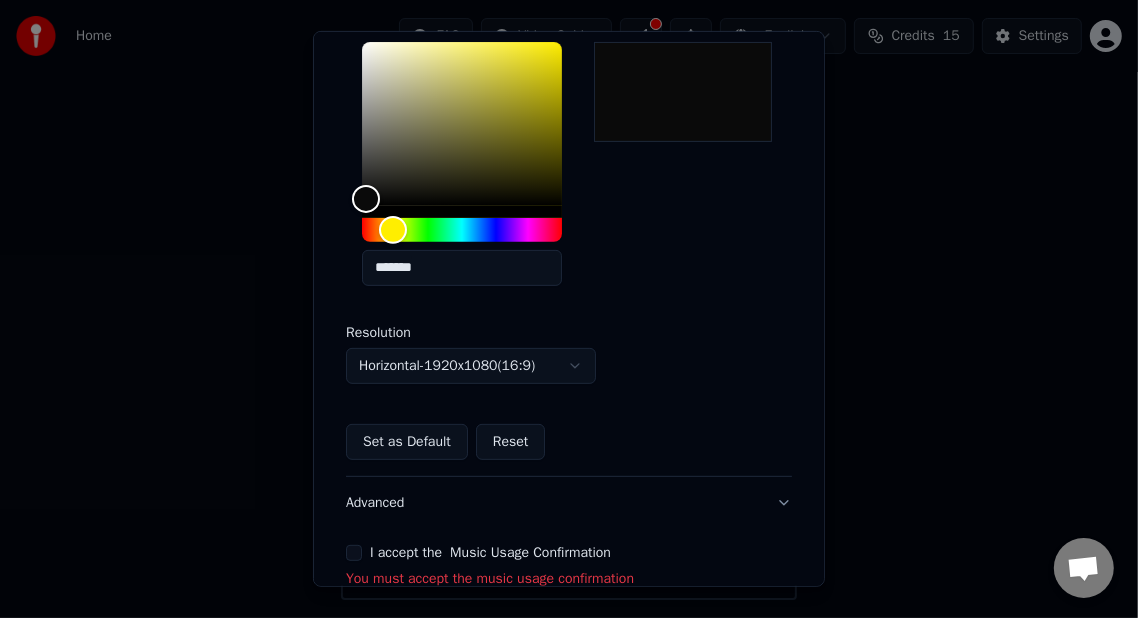 click on "I accept the   Music Usage Confirmation" at bounding box center (569, 553) 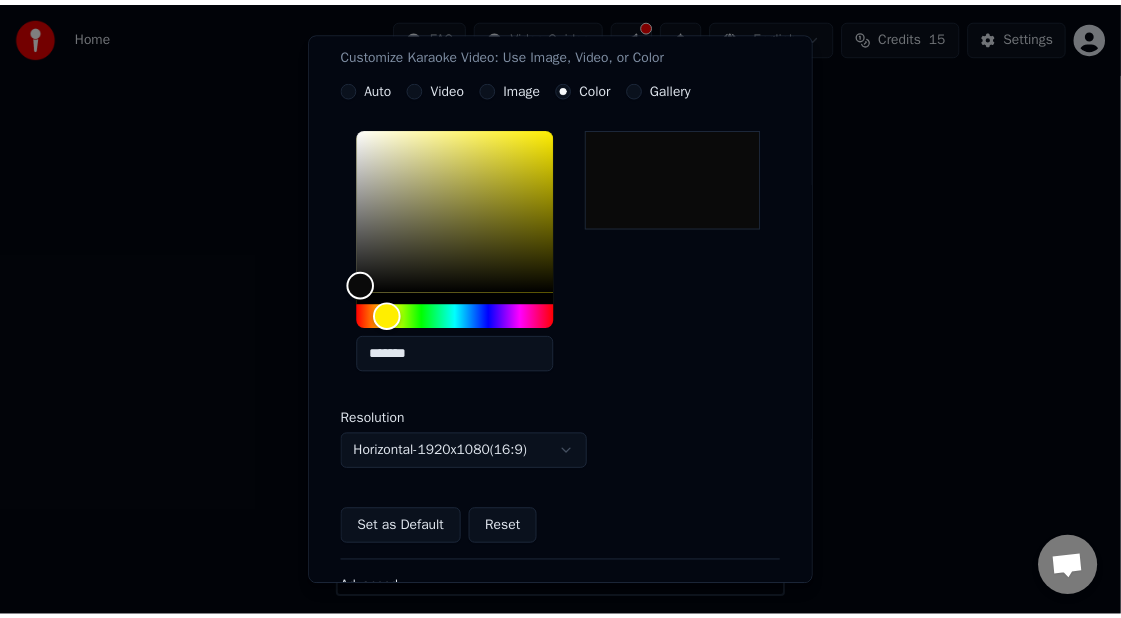 scroll, scrollTop: 532, scrollLeft: 0, axis: vertical 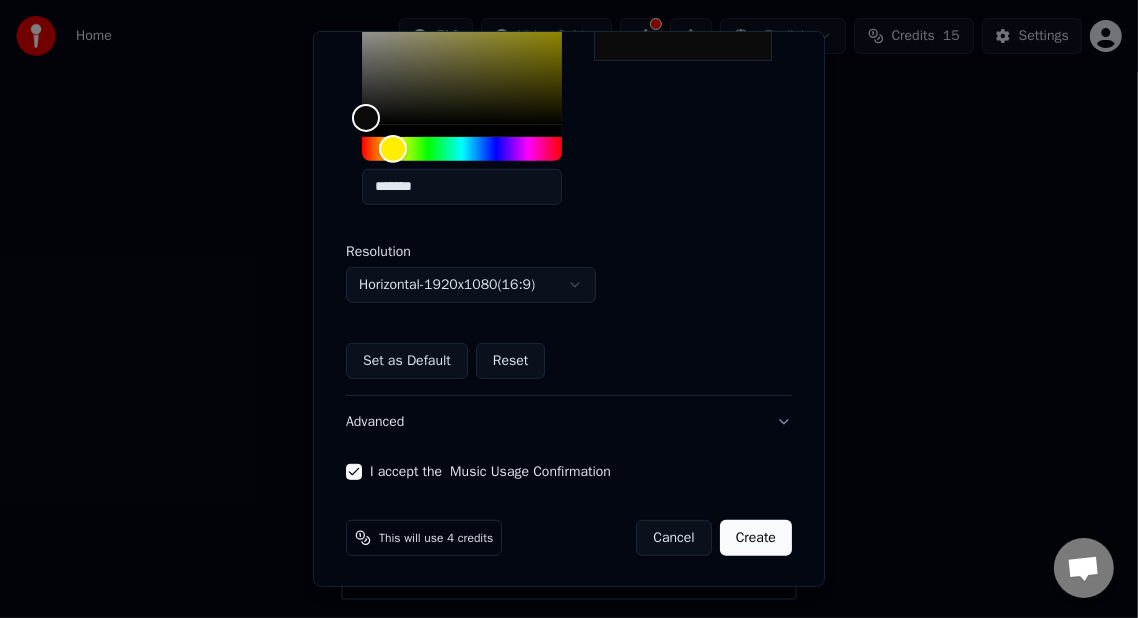 click on "Create" at bounding box center (756, 538) 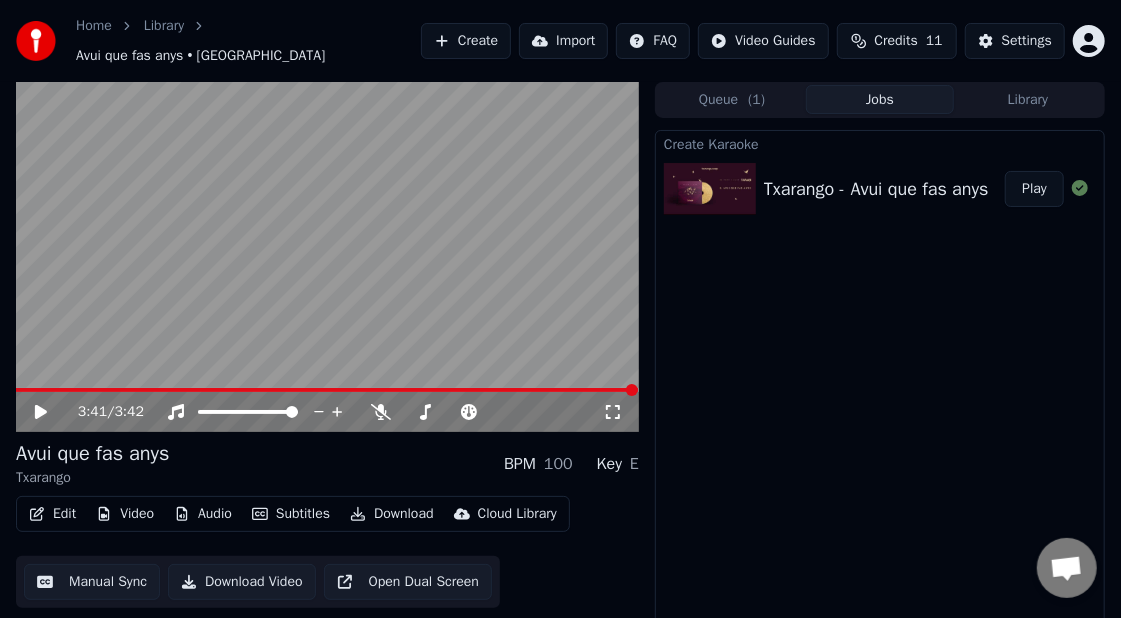 click 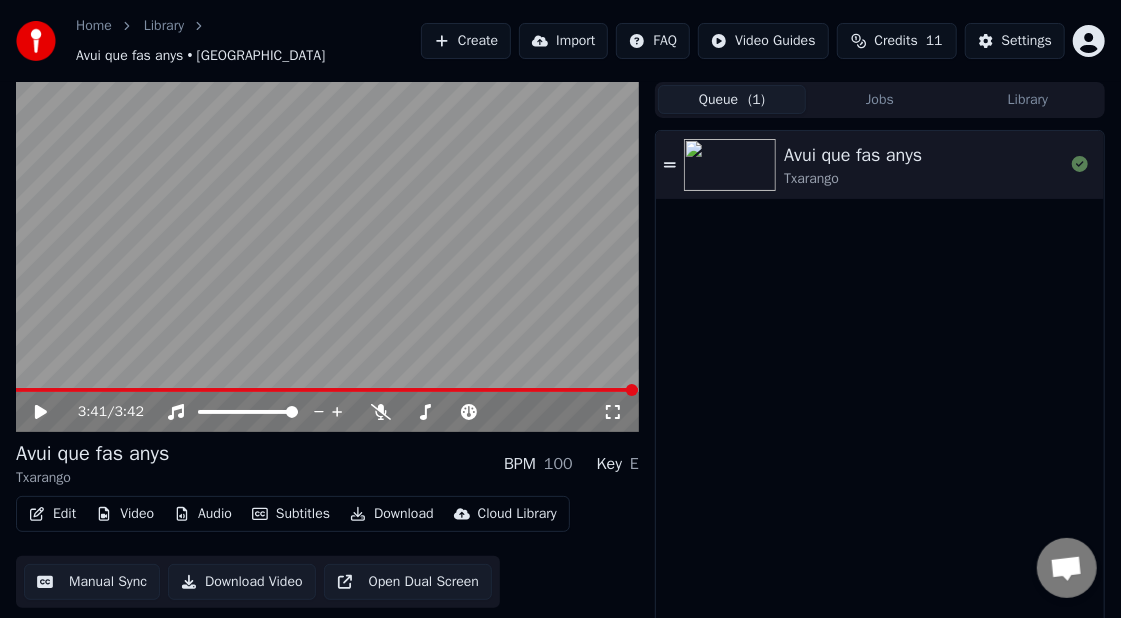 click on "Queue ( 1 )" at bounding box center (732, 99) 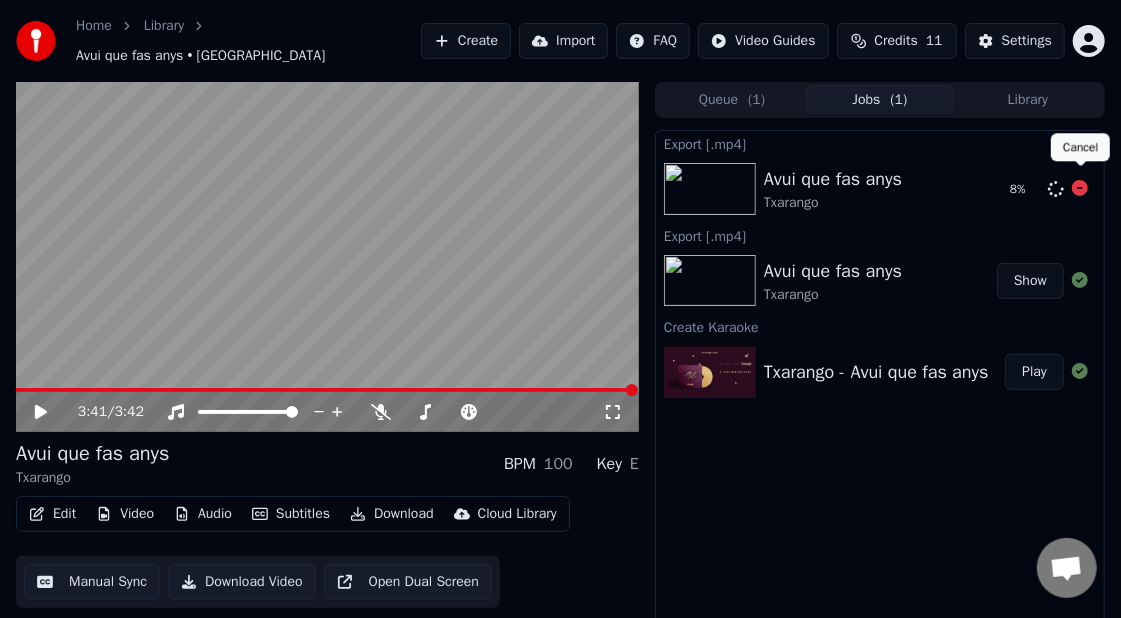click 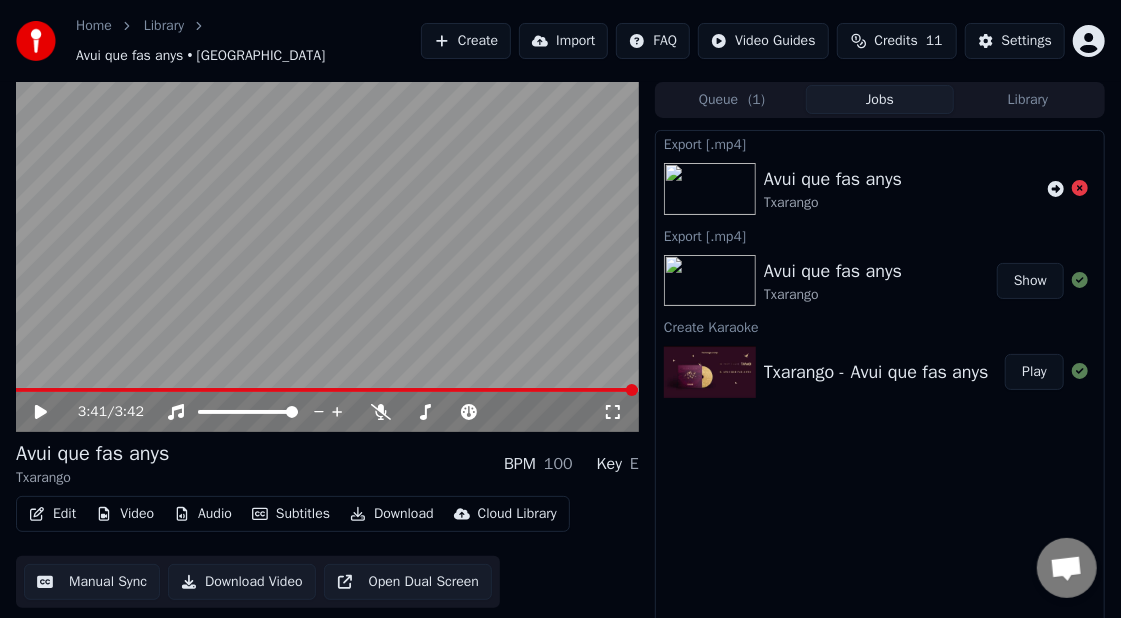 click on "Txarango - Avui que fas anys" at bounding box center (876, 372) 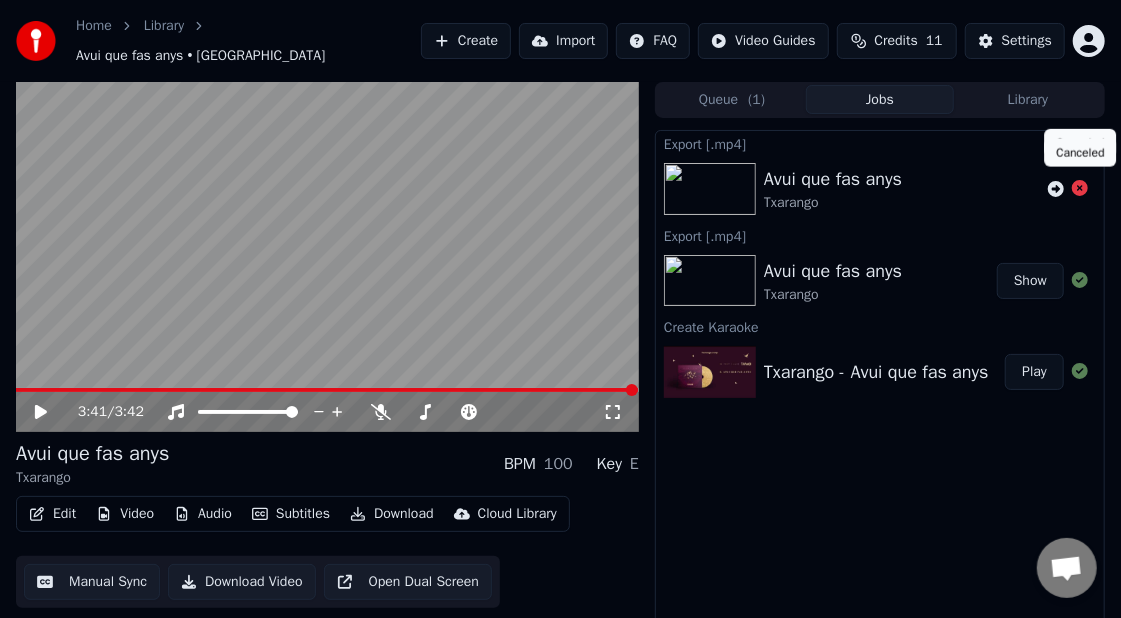click 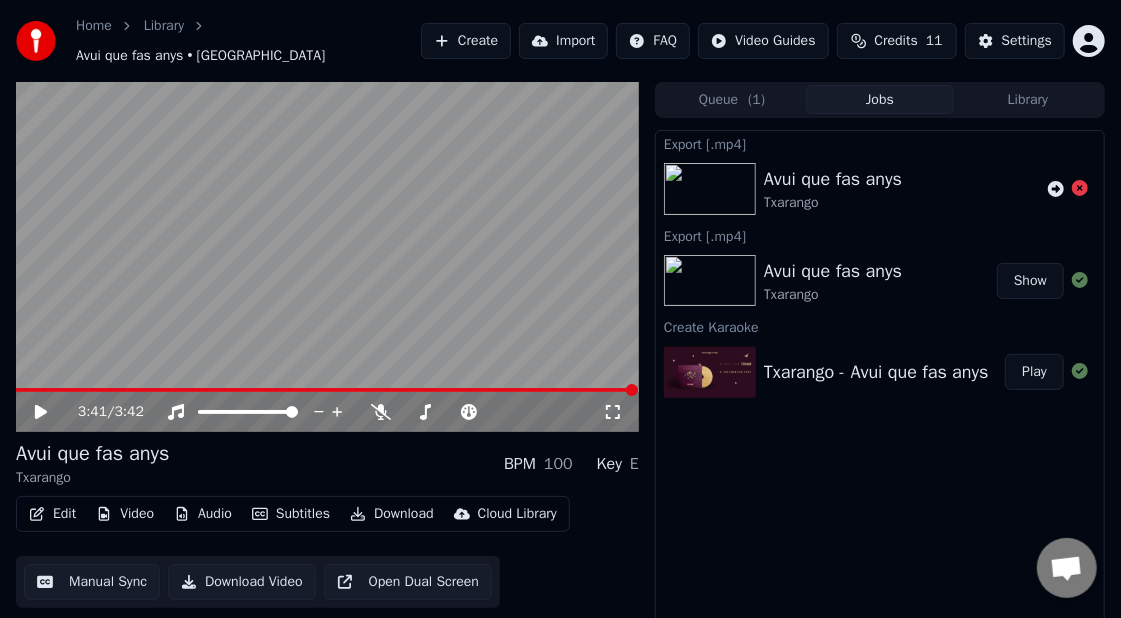 click 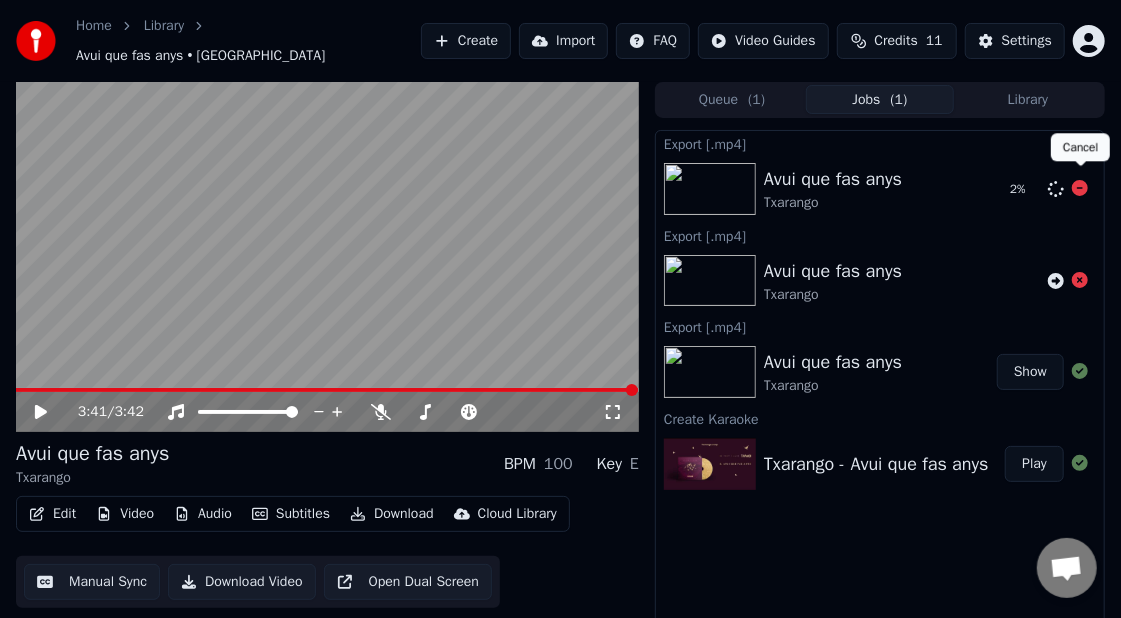 click 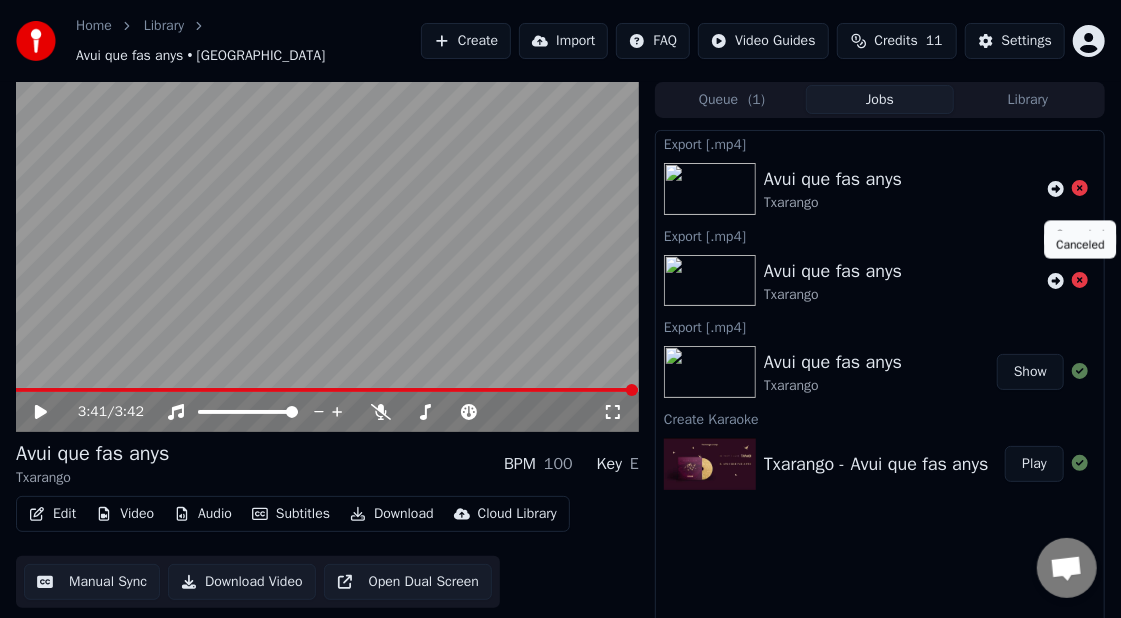 click 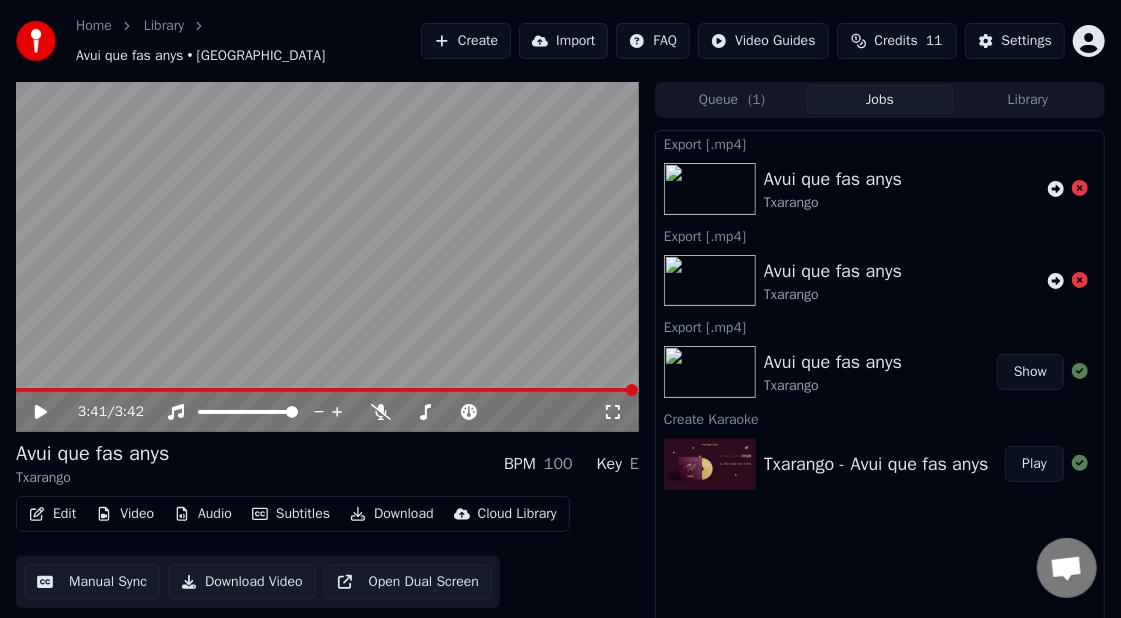 click on "Txarango - Avui que fas anys" at bounding box center (876, 464) 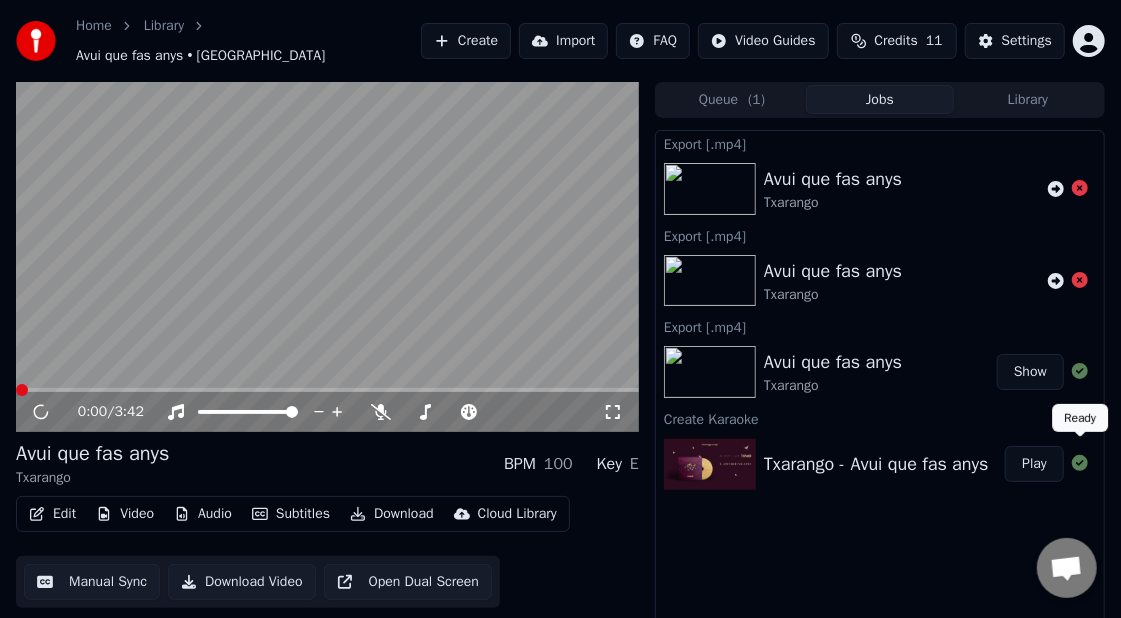 click 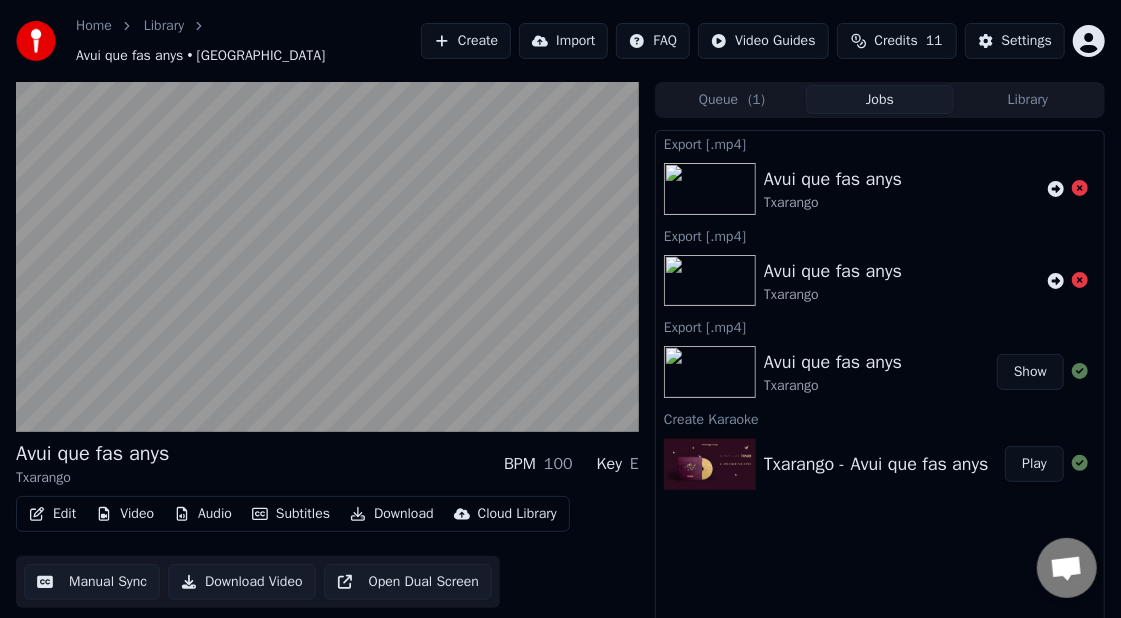 click 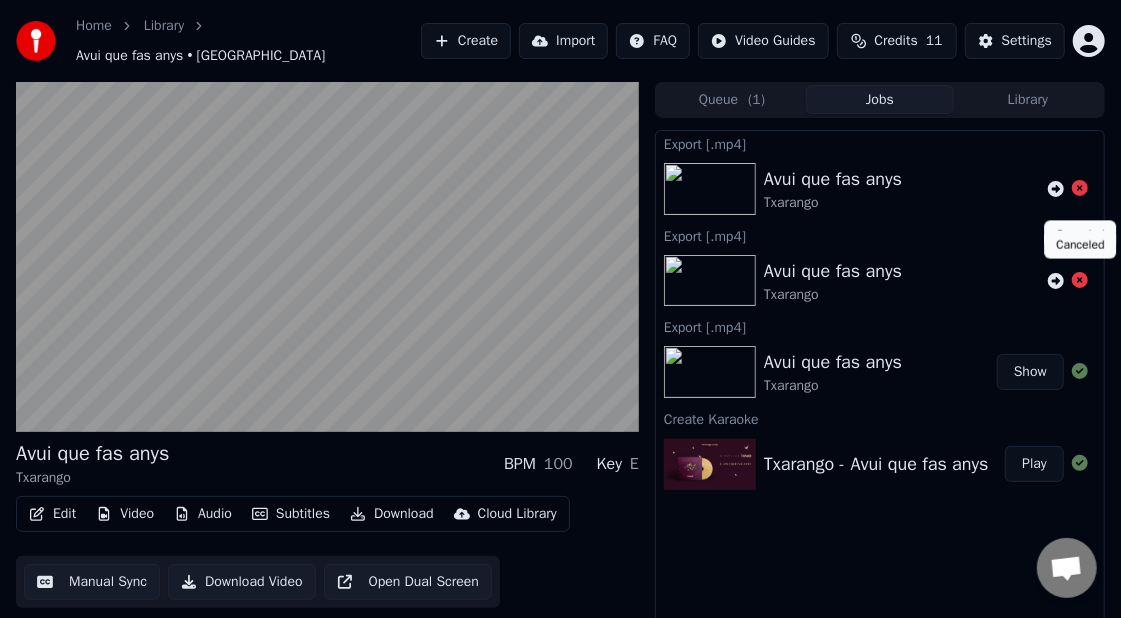 click 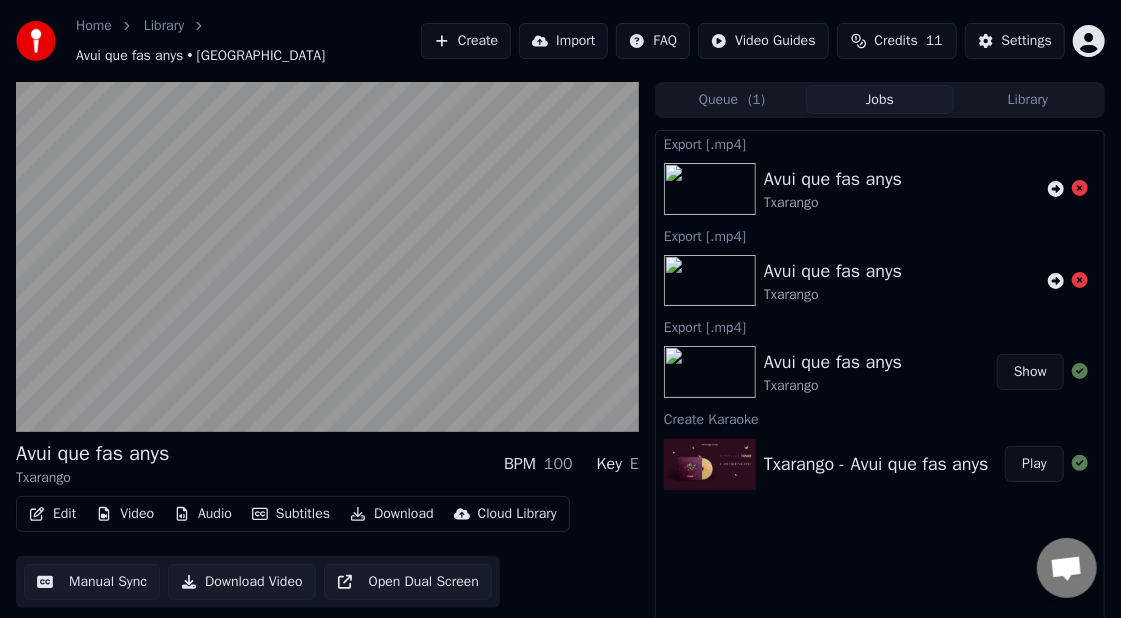click 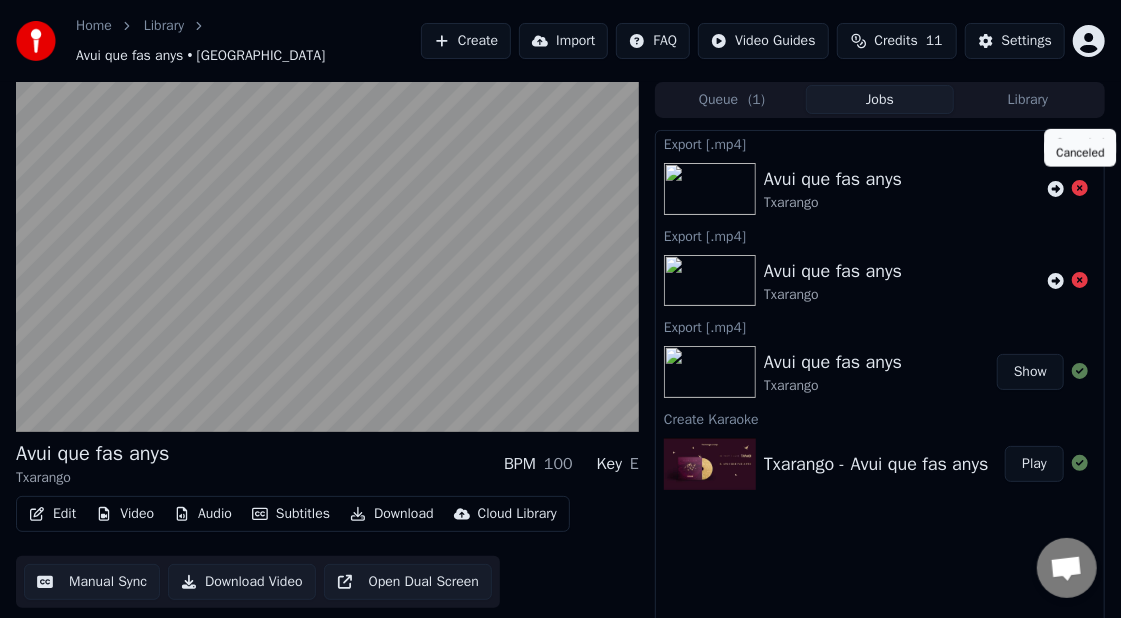 click 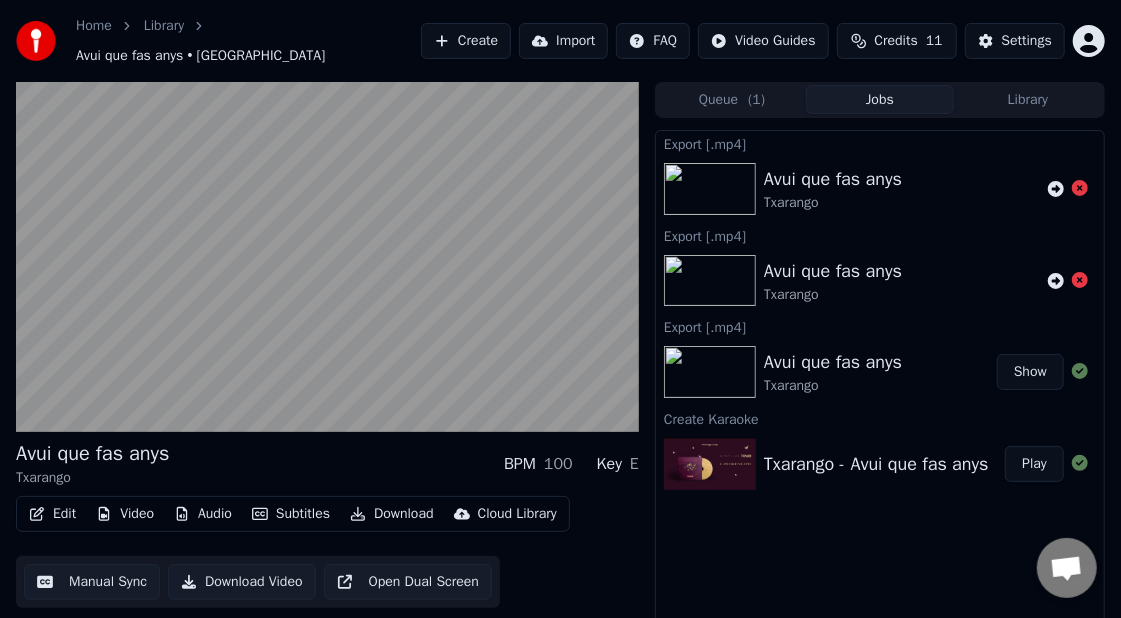 click on "Avui que fas anys" at bounding box center (833, 362) 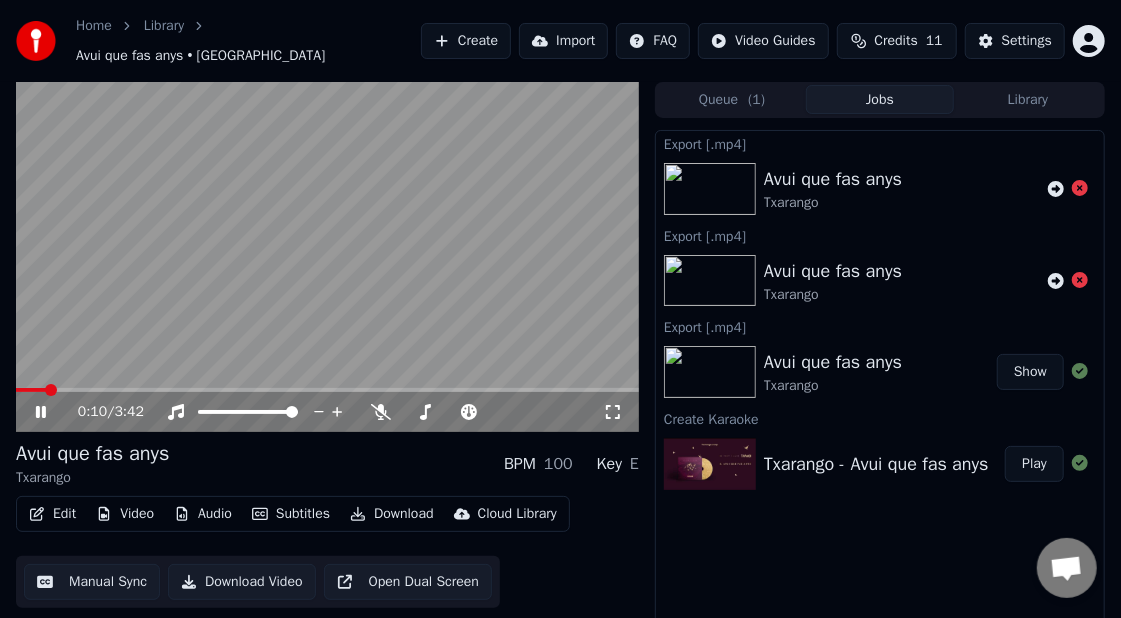 click at bounding box center [327, 257] 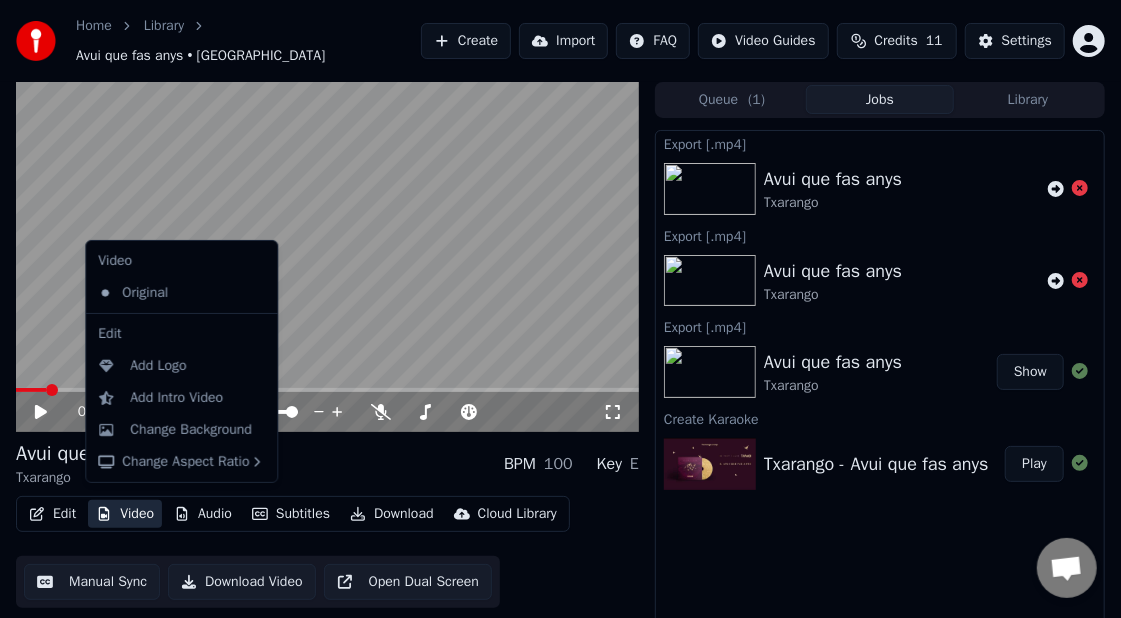 click on "Video" at bounding box center (125, 514) 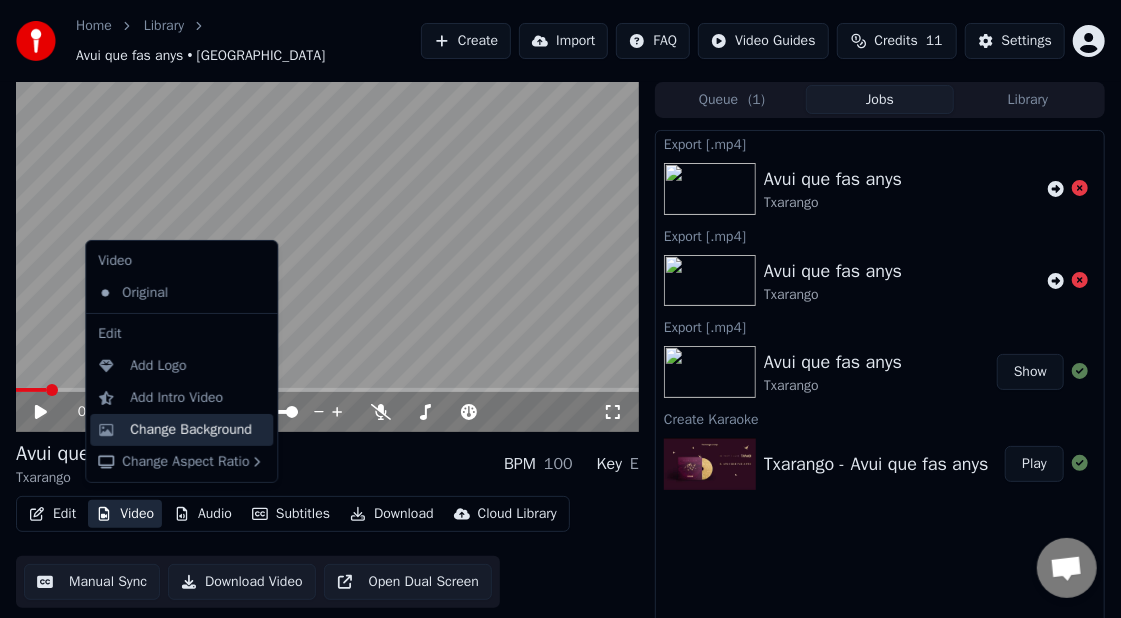 click on "Change Background" at bounding box center [191, 430] 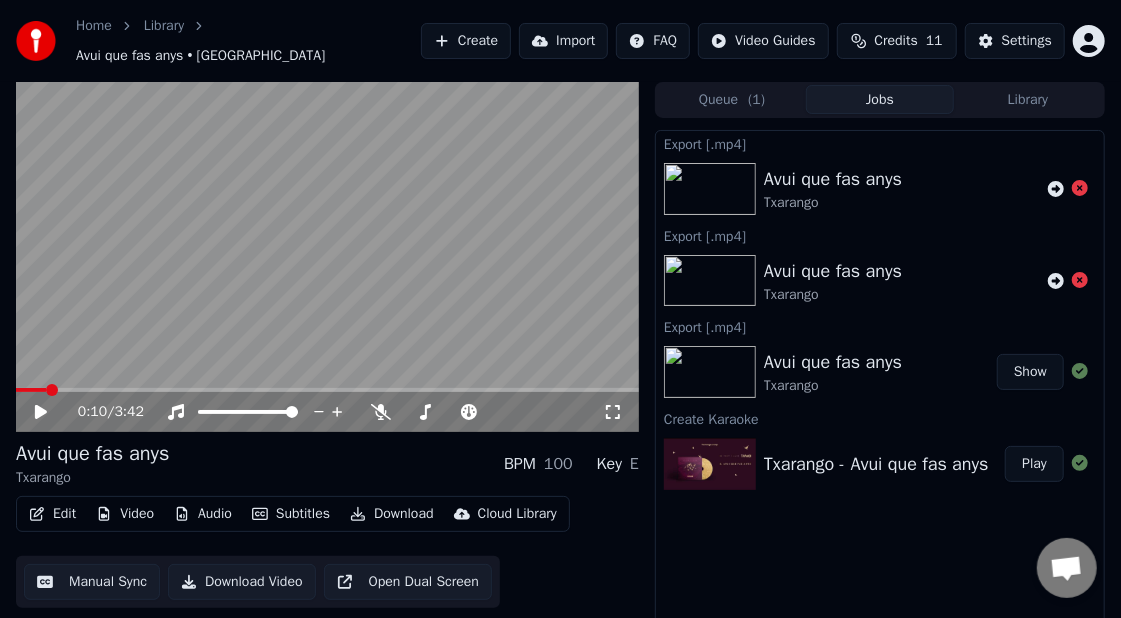 click on "Open Dual Screen" at bounding box center [408, 582] 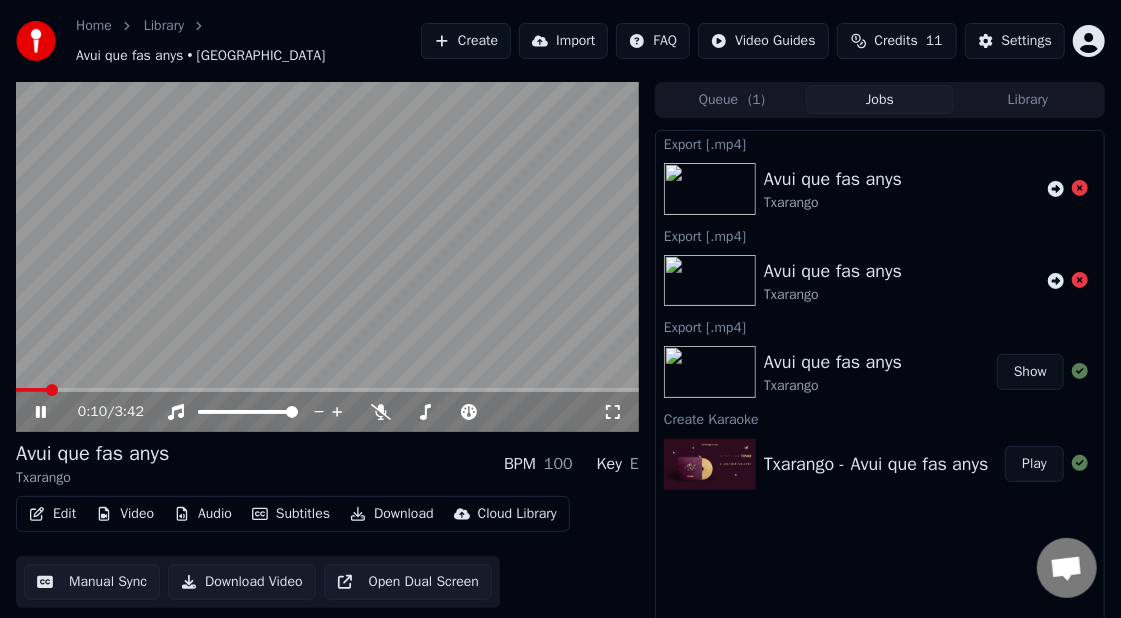 click 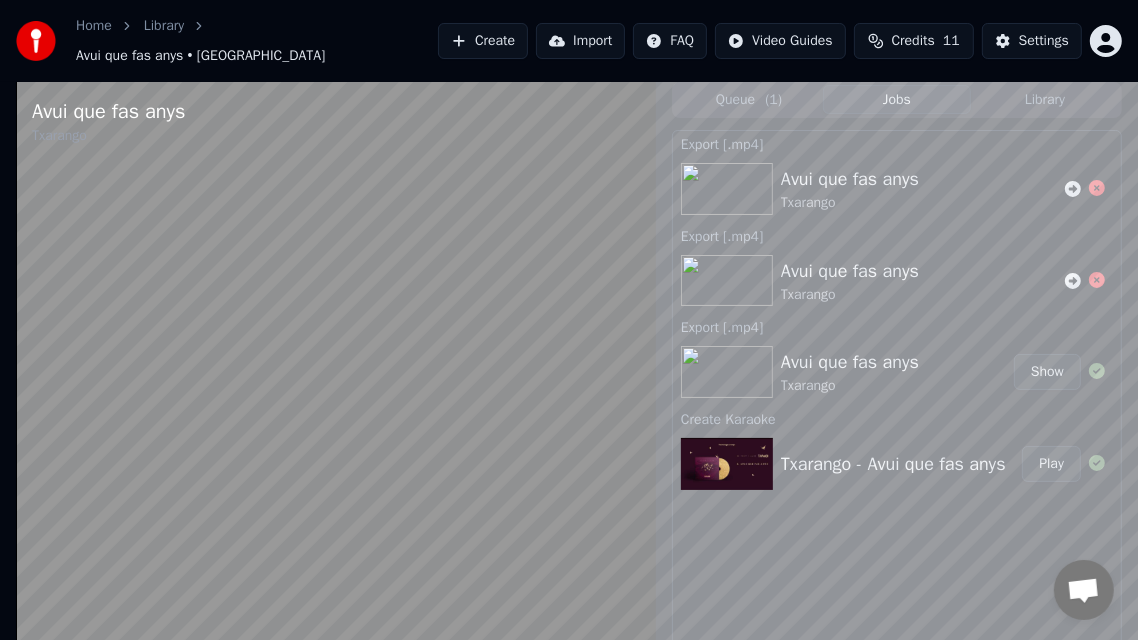 click at bounding box center (22, 680) 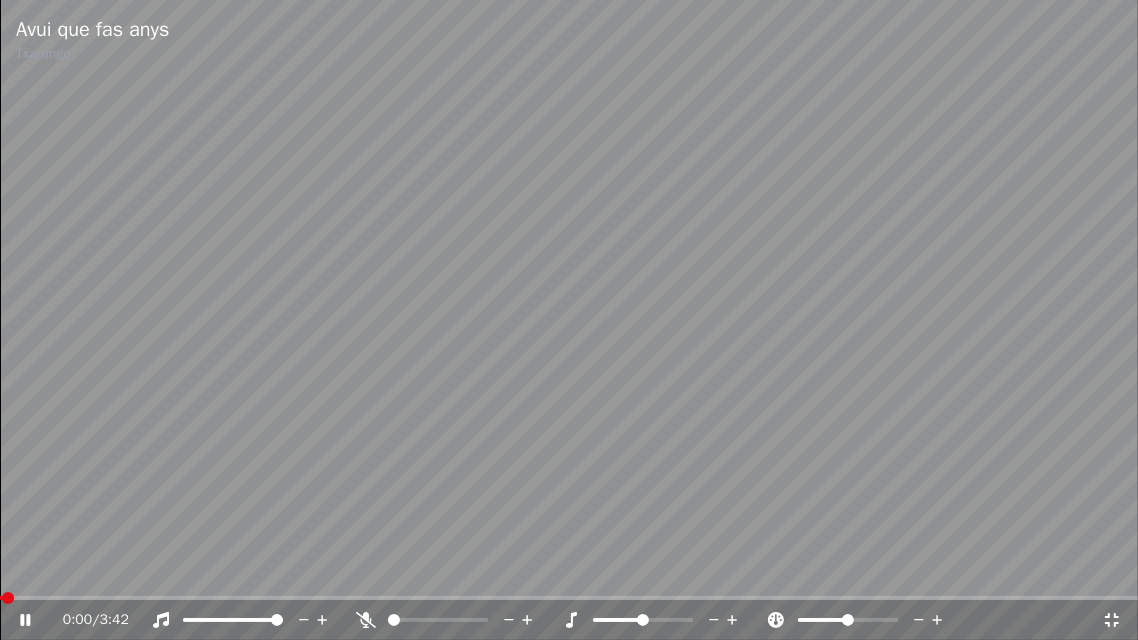click 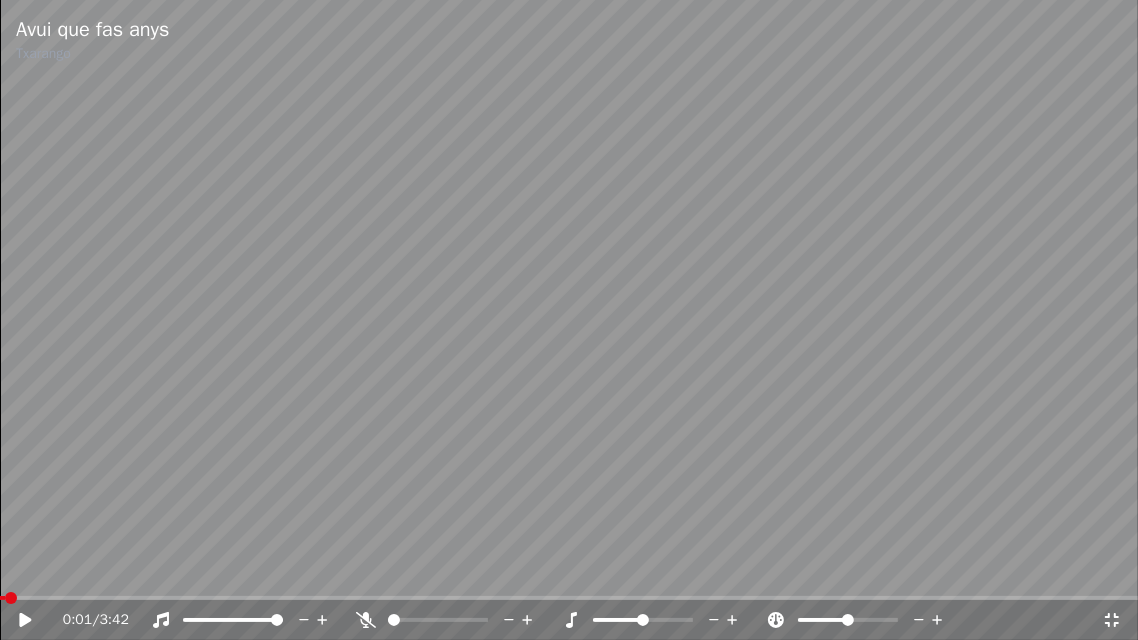 click at bounding box center [11, 598] 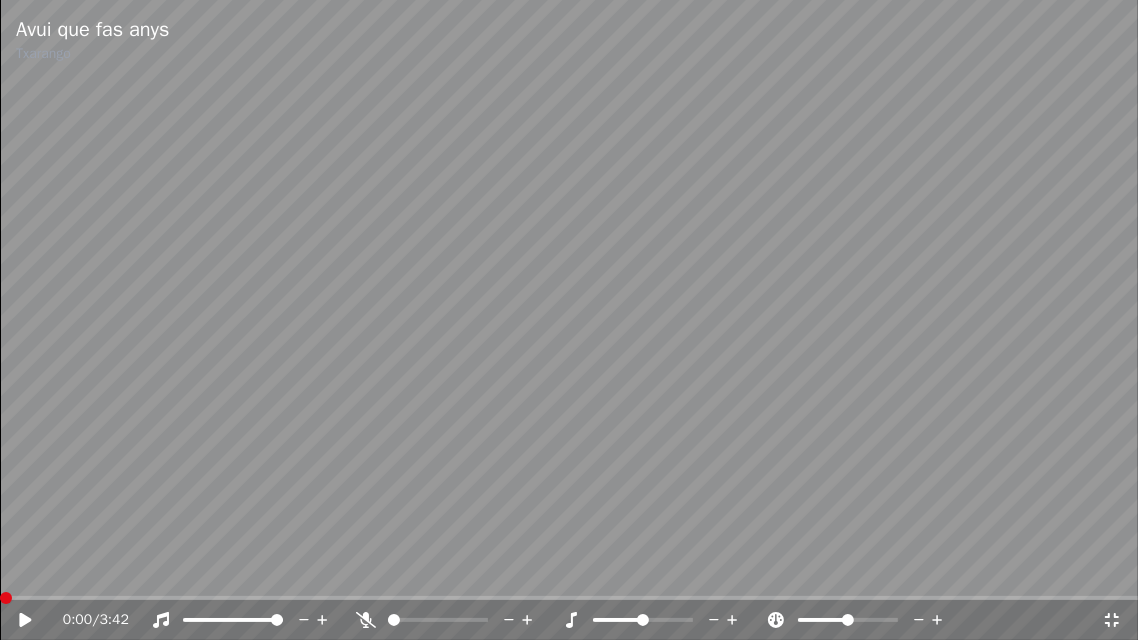 click at bounding box center [6, 598] 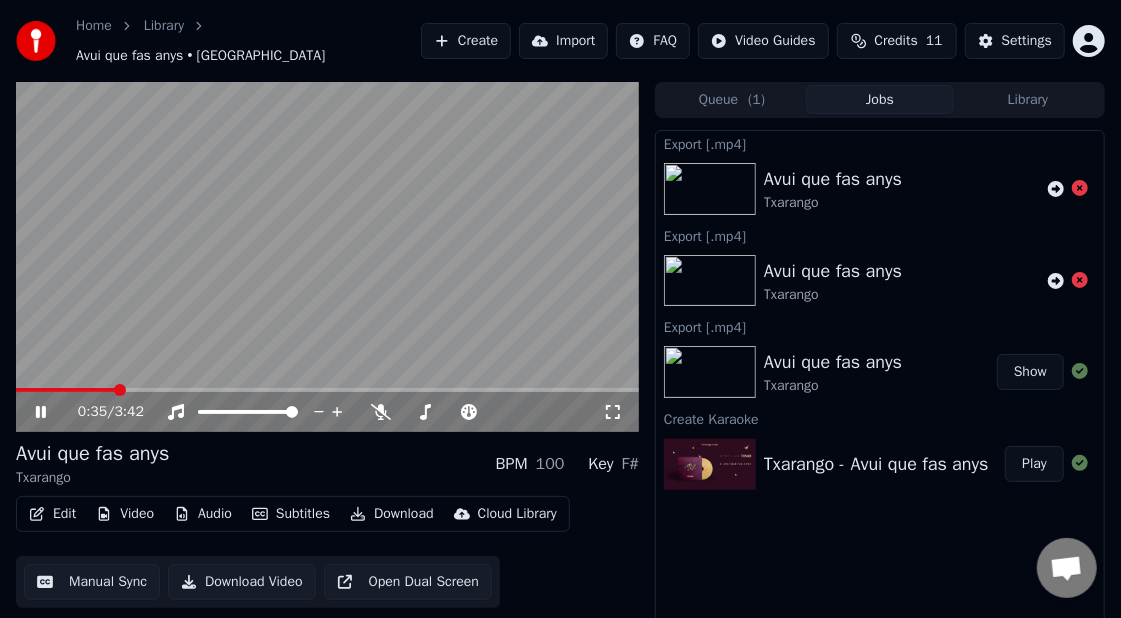 click on "Open Dual Screen" at bounding box center (408, 582) 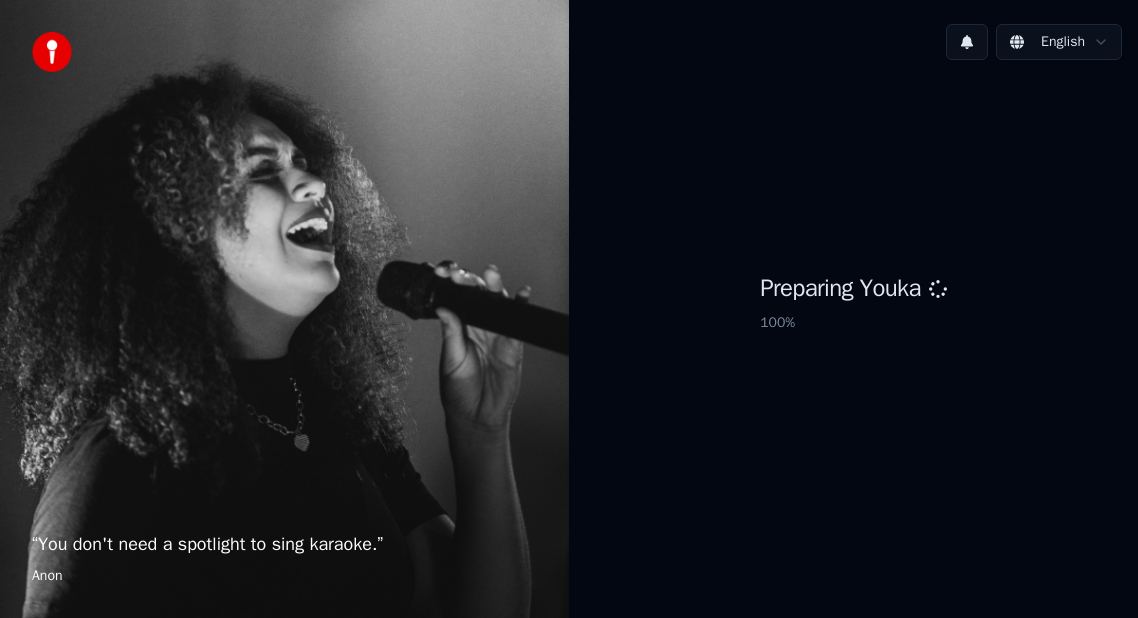 scroll, scrollTop: 0, scrollLeft: 0, axis: both 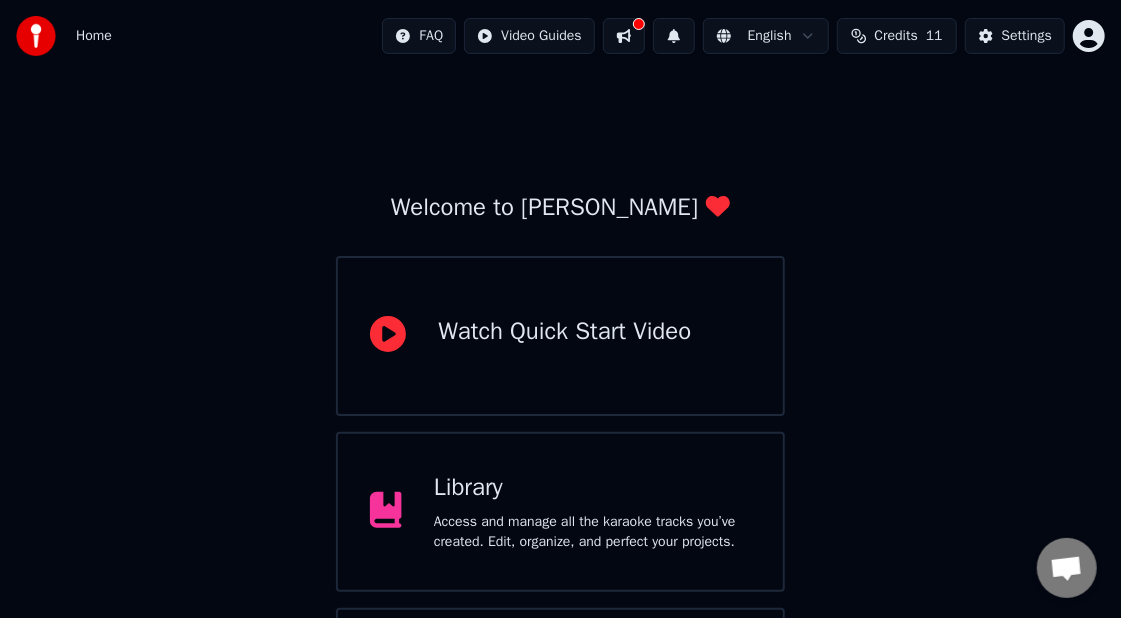 click on "Home FAQ Video Guides English Credits 11 Settings Welcome to Youka Watch Quick Start Video Library Access and manage all the karaoke tracks you’ve created. Edit, organize, and perfect your projects. Create Karaoke Create karaoke from audio or video files (MP3, MP4, and more), or paste a URL to instantly generate a karaoke video with synchronized lyrics." at bounding box center [560, 388] 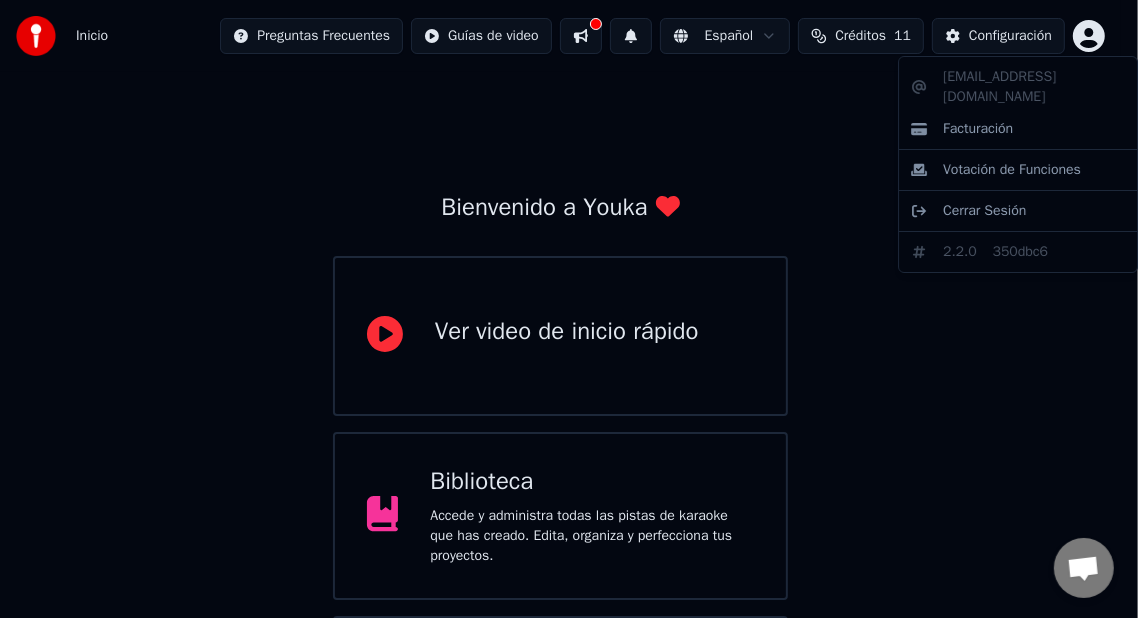 click on "Inicio Preguntas Frecuentes Guías de video Español Créditos 11 Configuración Bienvenido a Youka Ver video de inicio rápido Biblioteca Accede y administra todas las pistas de karaoke que has creado. Edita, organiza y perfecciona tus proyectos. Crear Karaoke Crea karaoke a partir de archivos de audio o video (MP3, MP4 y más), o pega una URL para generar instantáneamente un video de karaoke con letras sincronizadas. aguarch@gmail.com Facturación Votación de Funciones Cerrar Sesión 2.2.0 350dbc6" at bounding box center (569, 402) 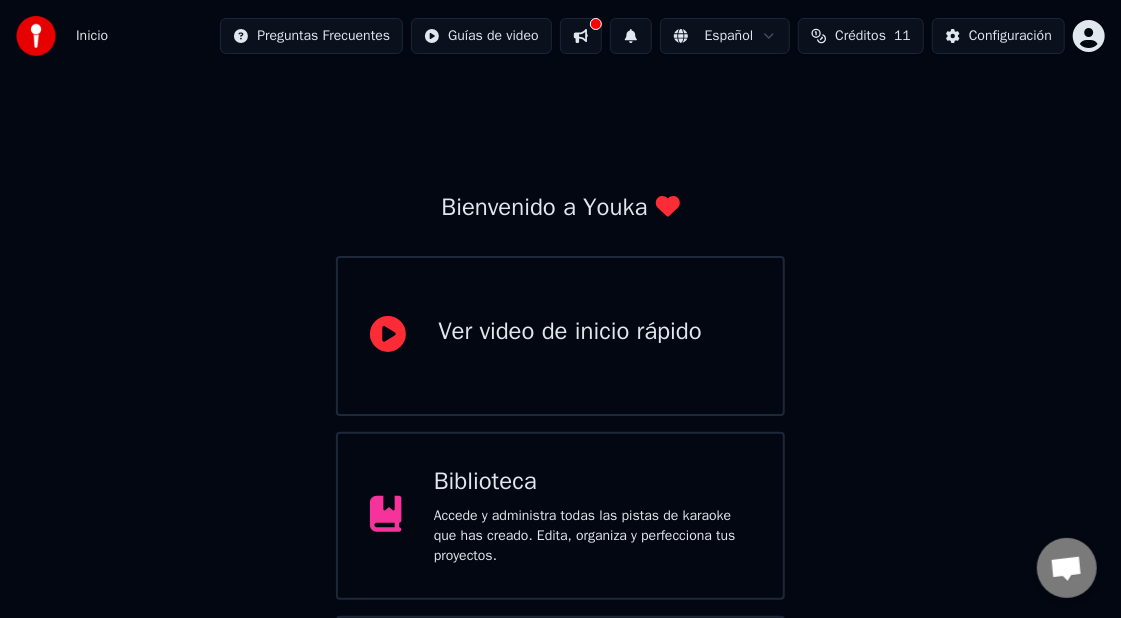 click on "Biblioteca" at bounding box center (592, 482) 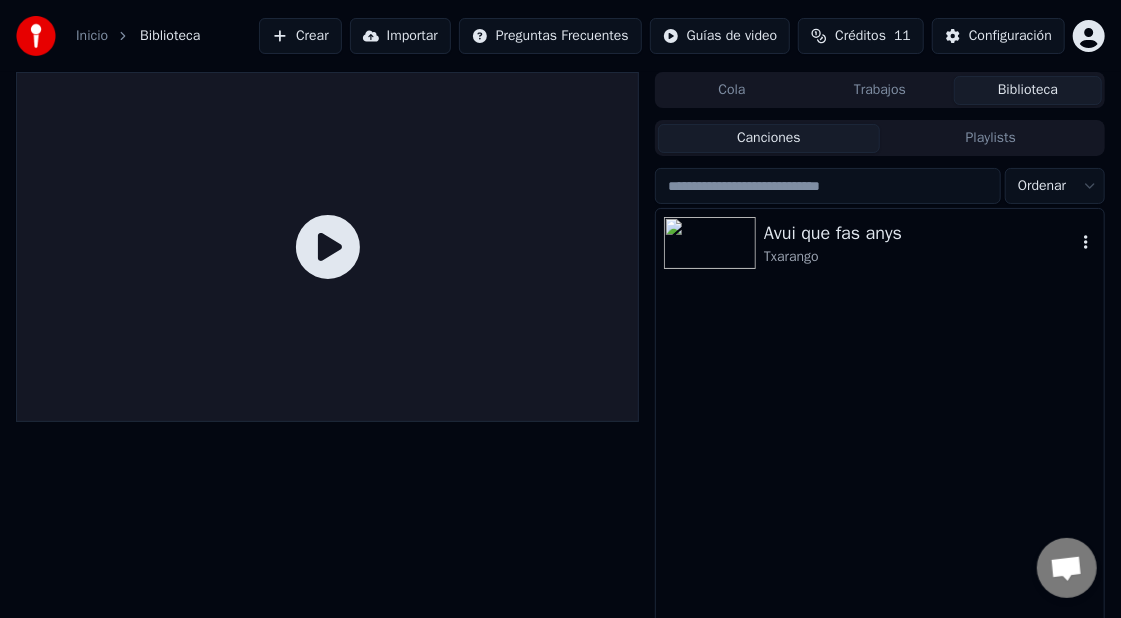 click on "Avui que fas anys" at bounding box center [920, 233] 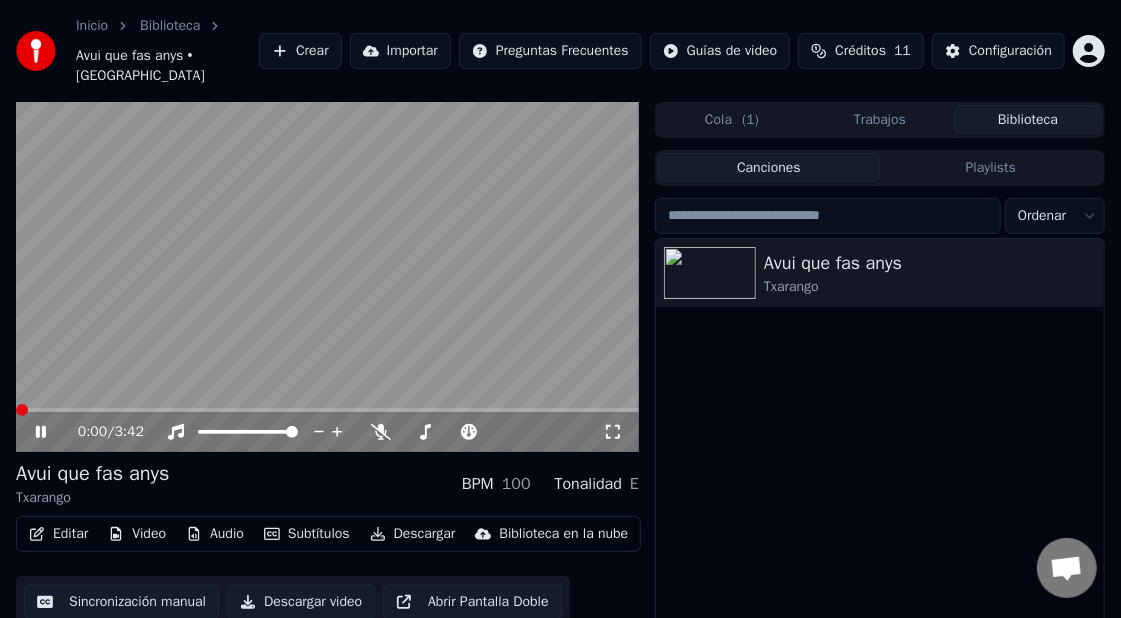 click at bounding box center (22, 410) 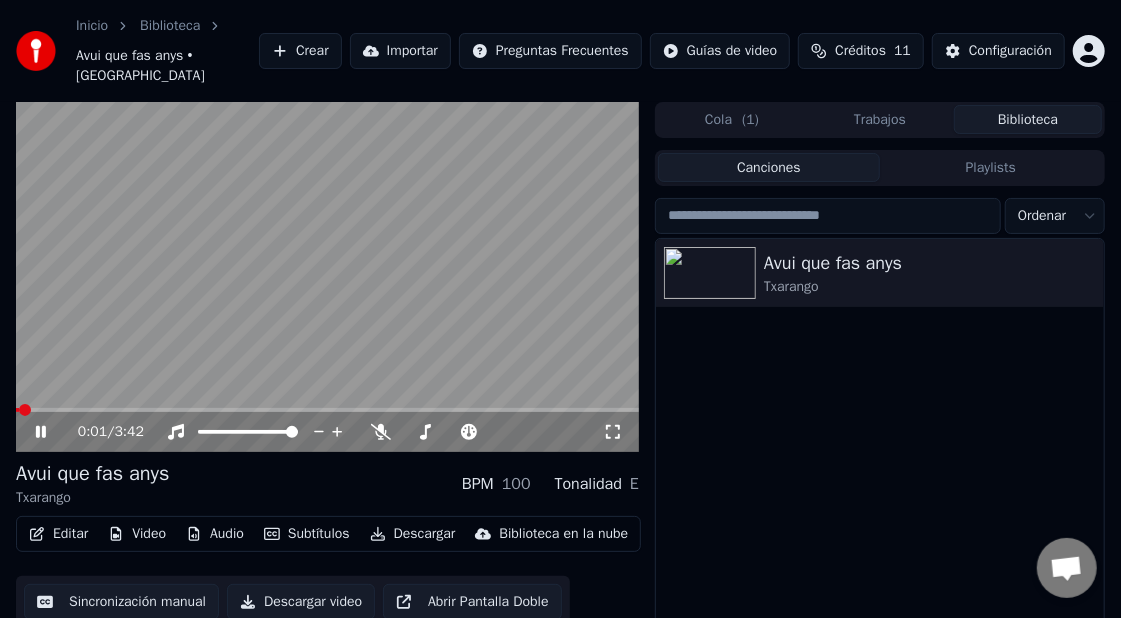 click at bounding box center (25, 410) 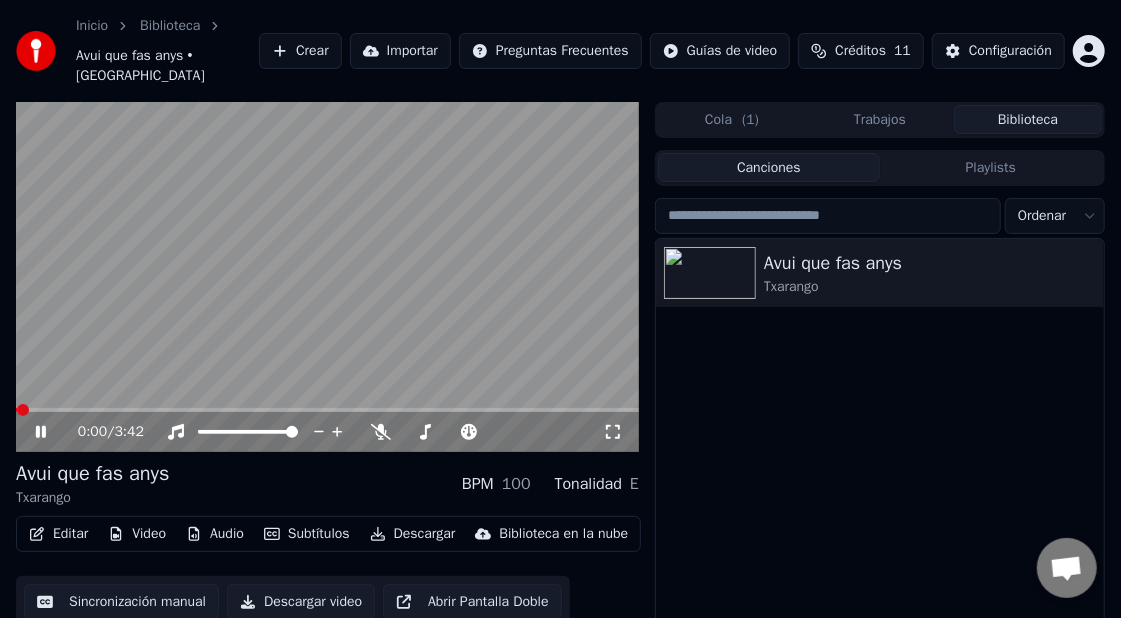 click 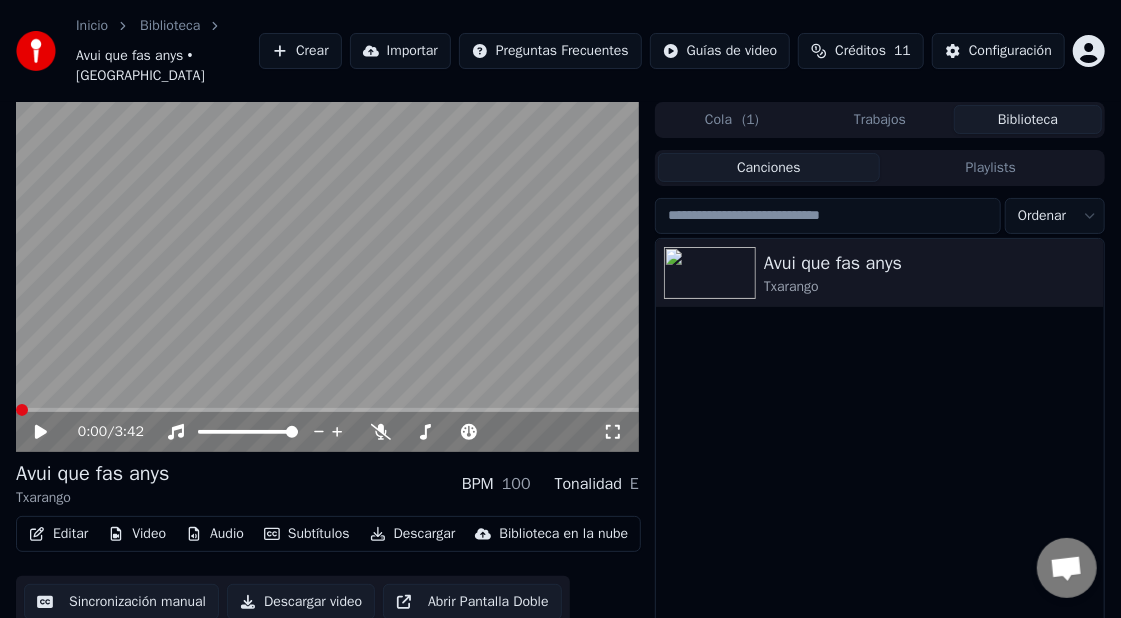 click at bounding box center (22, 410) 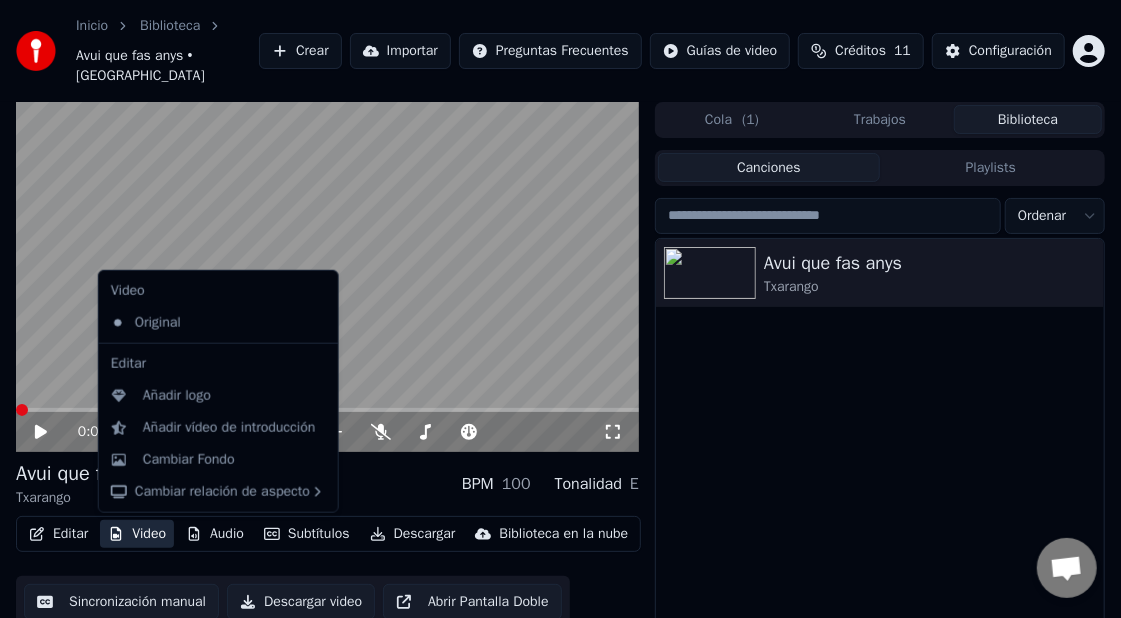 click on "Video" at bounding box center (137, 534) 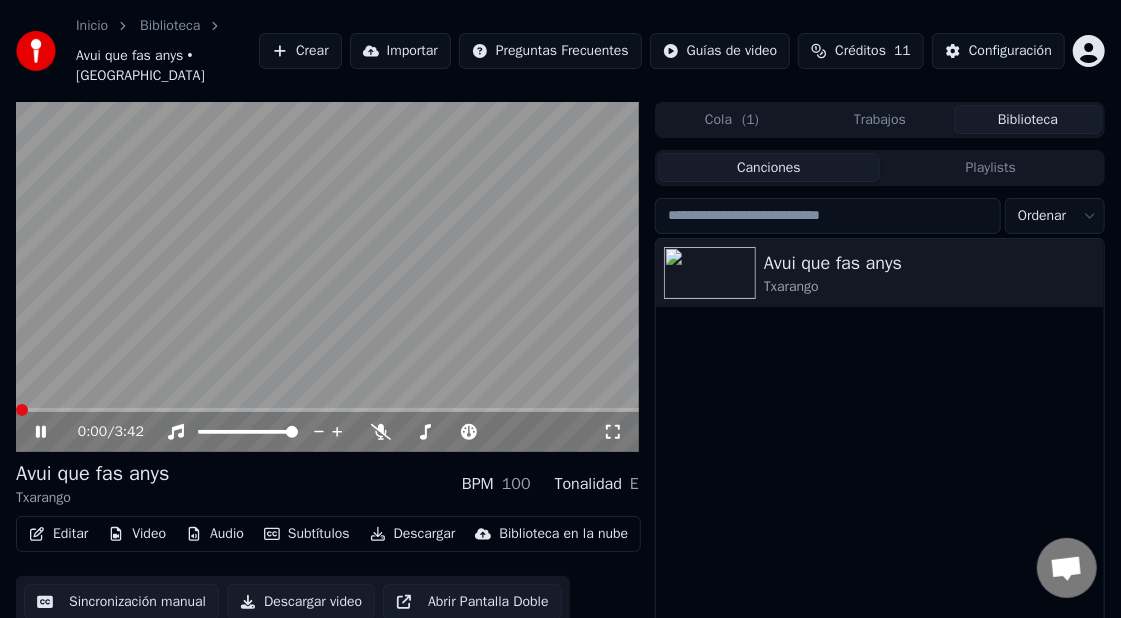 click at bounding box center [22, 410] 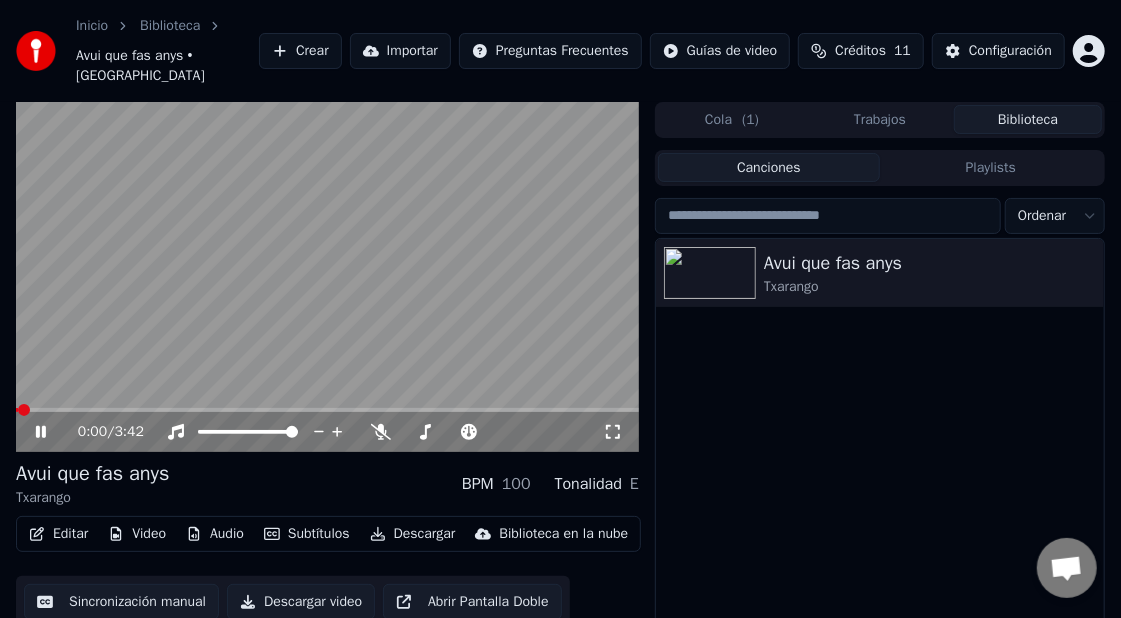 click 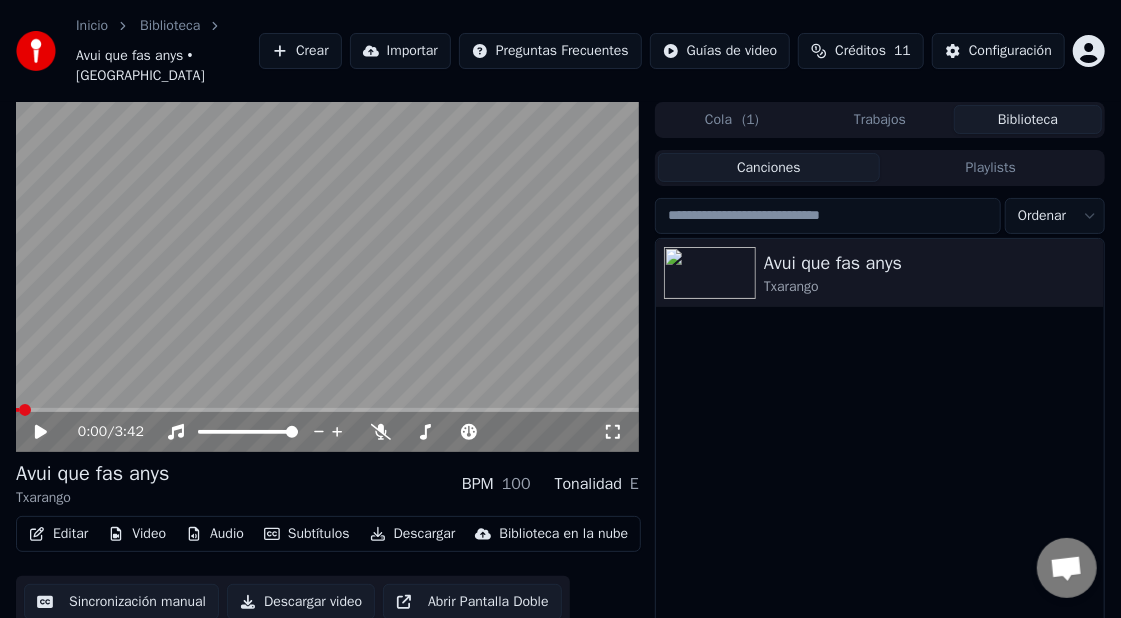click on "0:00  /  3:42 Avui que fas anys Txarango BPM 100 Tonalidad E Editar Video Audio Subtítulos Descargar Biblioteca en la nube Sincronización manual Descargar video Abrir Pantalla Doble Cola ( 1 ) Trabajos Biblioteca Canciones Playlists Ordenar Avui que fas anys Txarango" at bounding box center [560, 402] 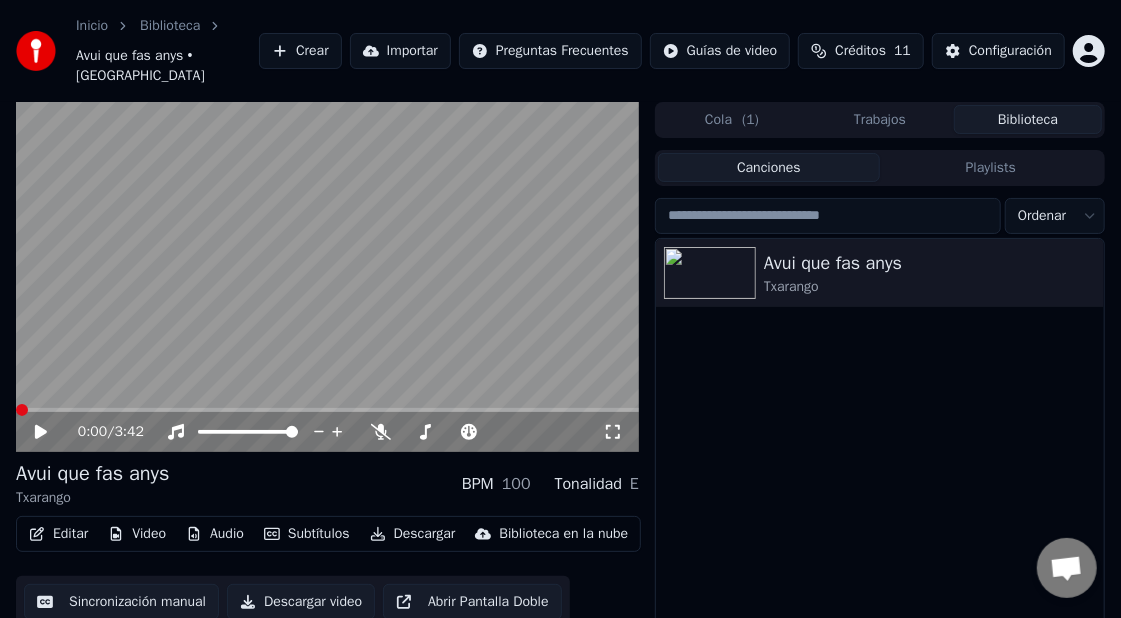 click at bounding box center (22, 410) 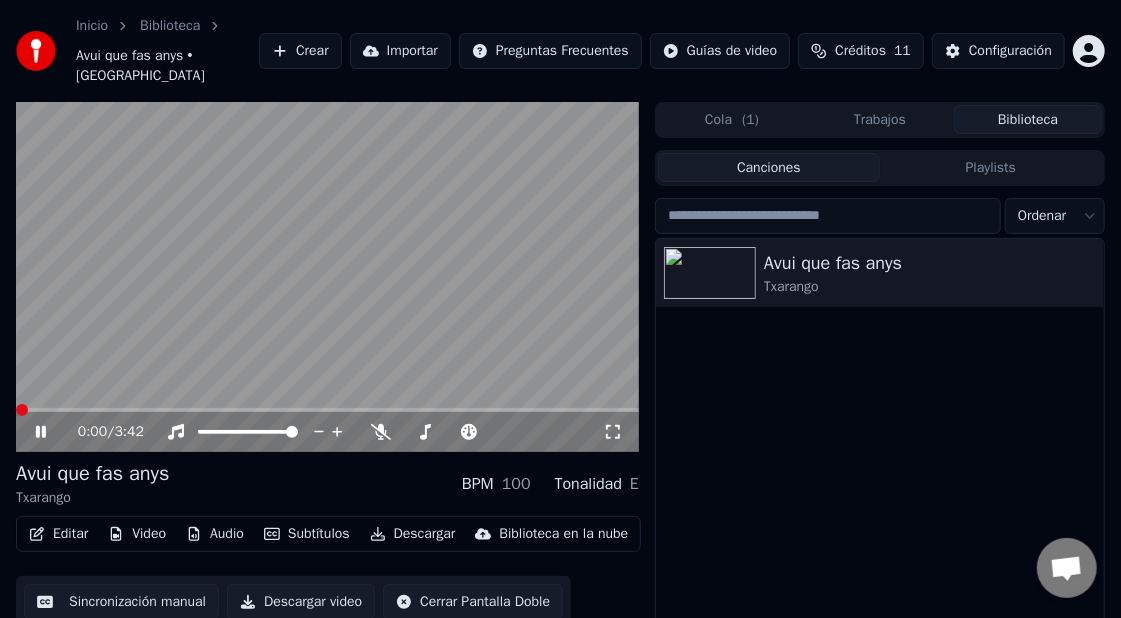 click at bounding box center (22, 410) 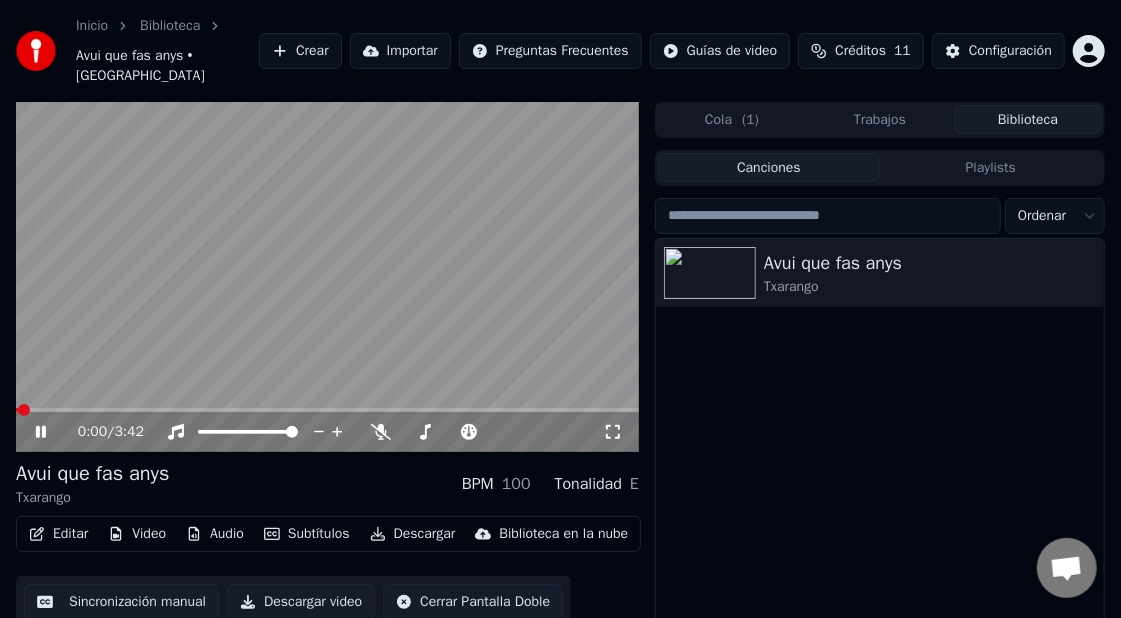 click 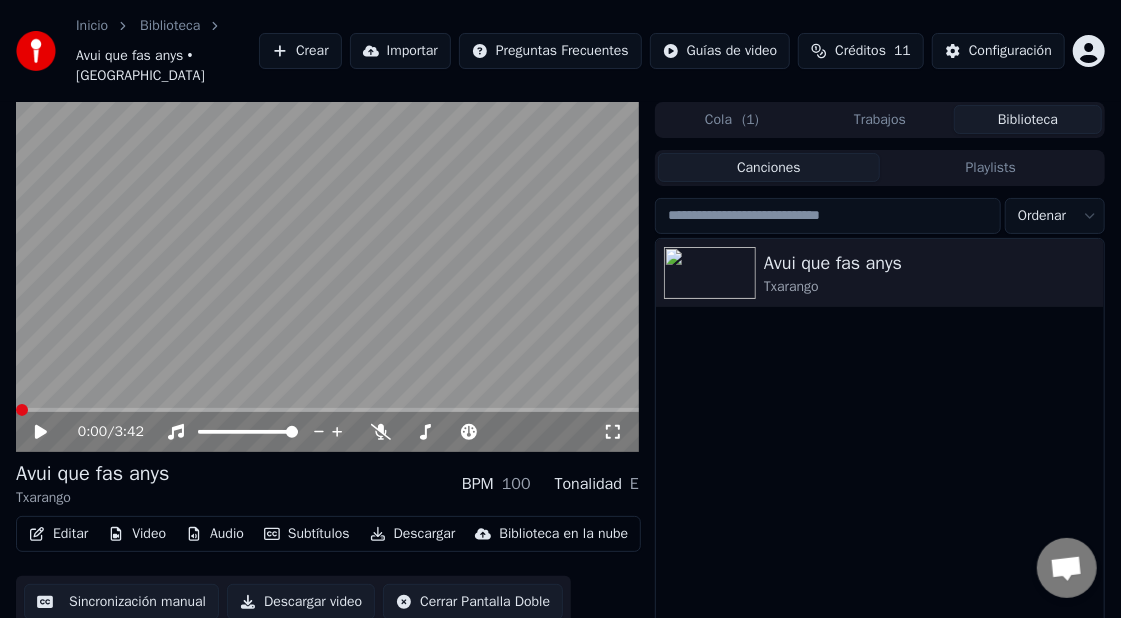 click at bounding box center (22, 410) 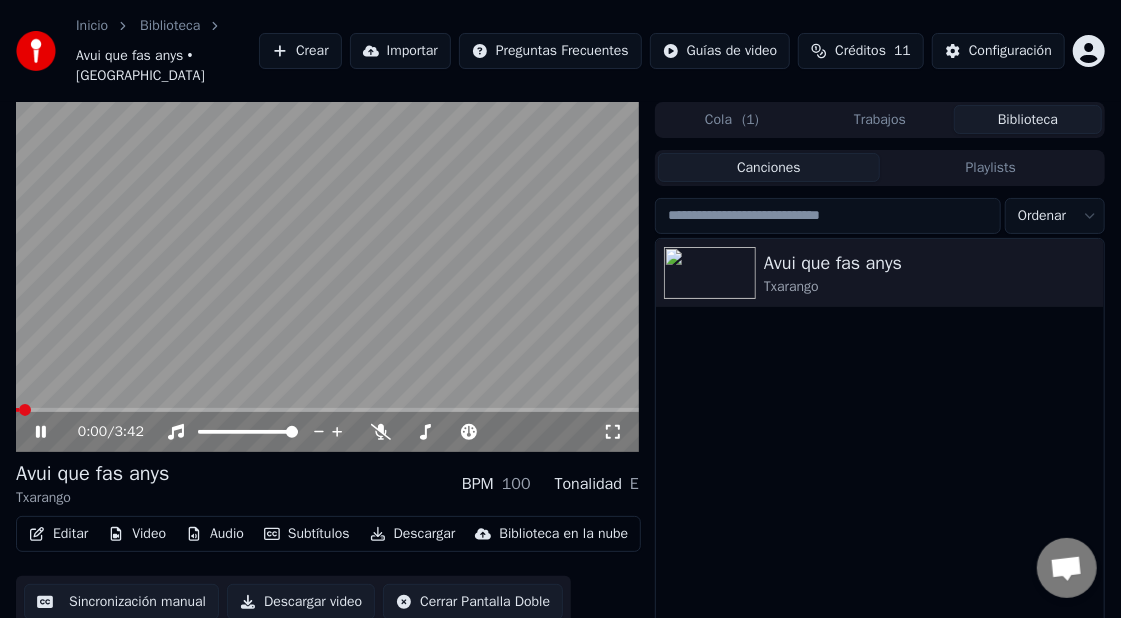 drag, startPoint x: 34, startPoint y: 429, endPoint x: 21, endPoint y: 420, distance: 15.811388 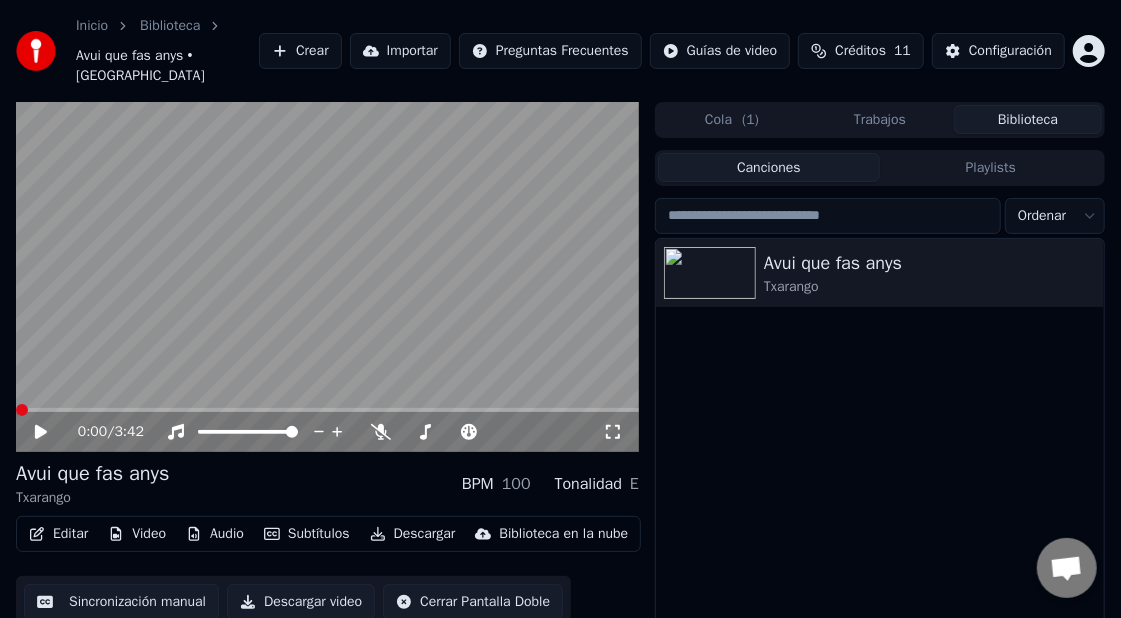 click at bounding box center [22, 410] 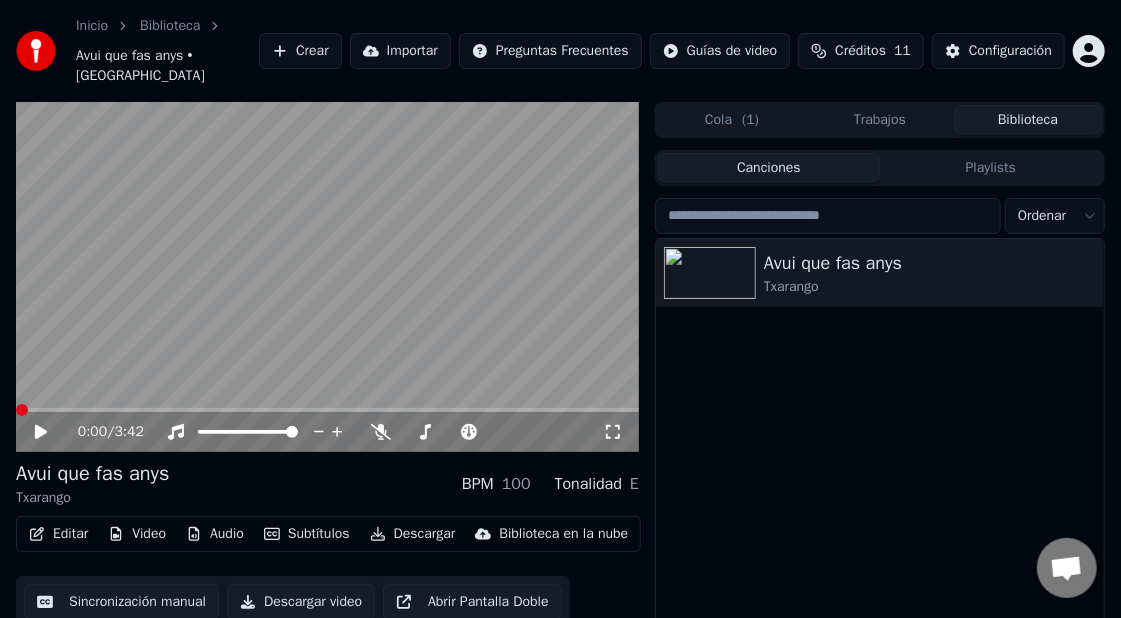 type 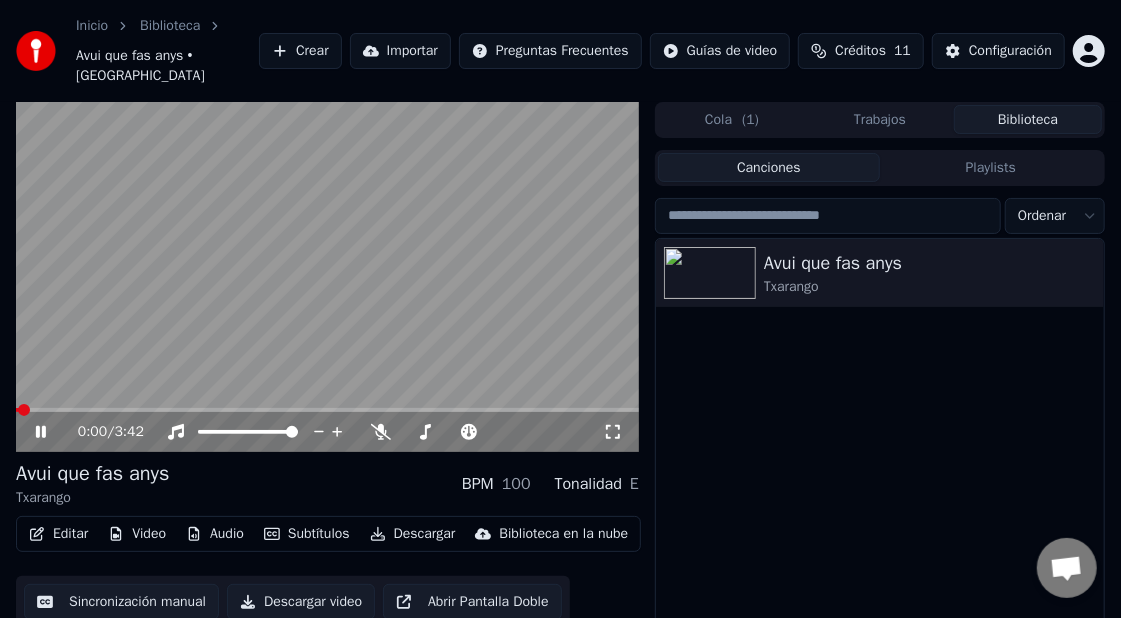 click on "Abrir Pantalla Doble" at bounding box center (472, 602) 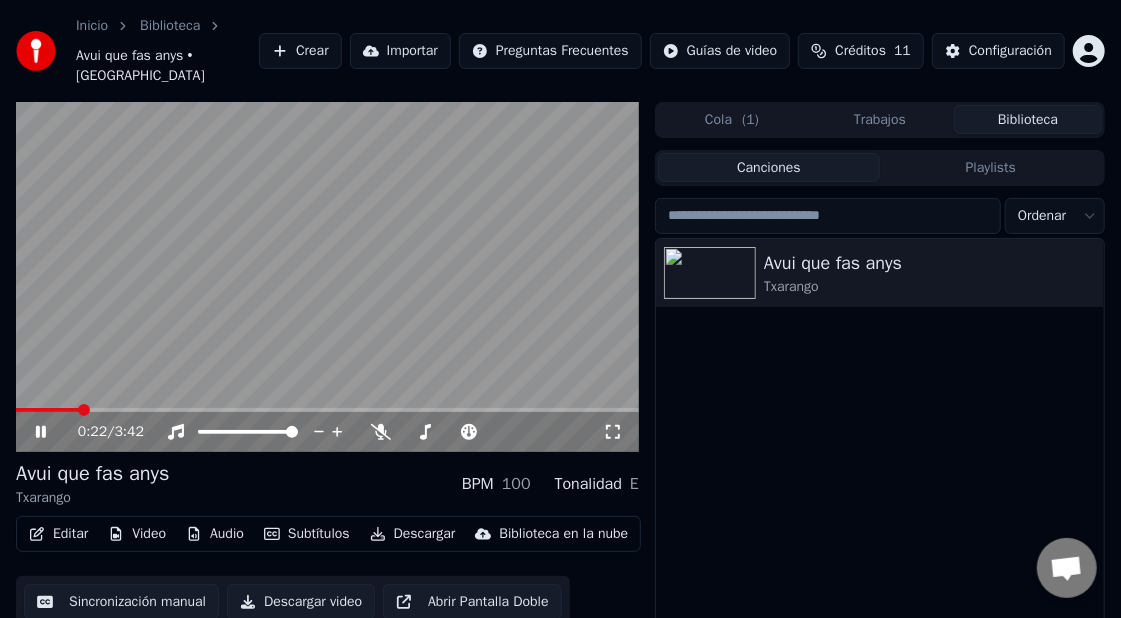 drag, startPoint x: 80, startPoint y: 403, endPoint x: 12, endPoint y: 413, distance: 68.73136 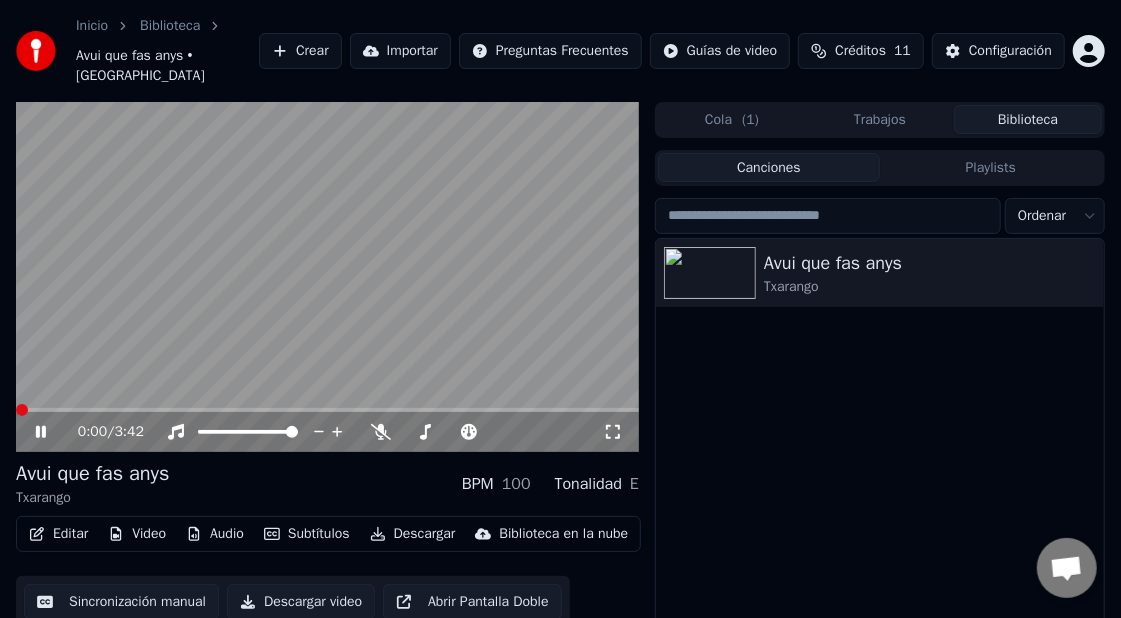 click at bounding box center [22, 410] 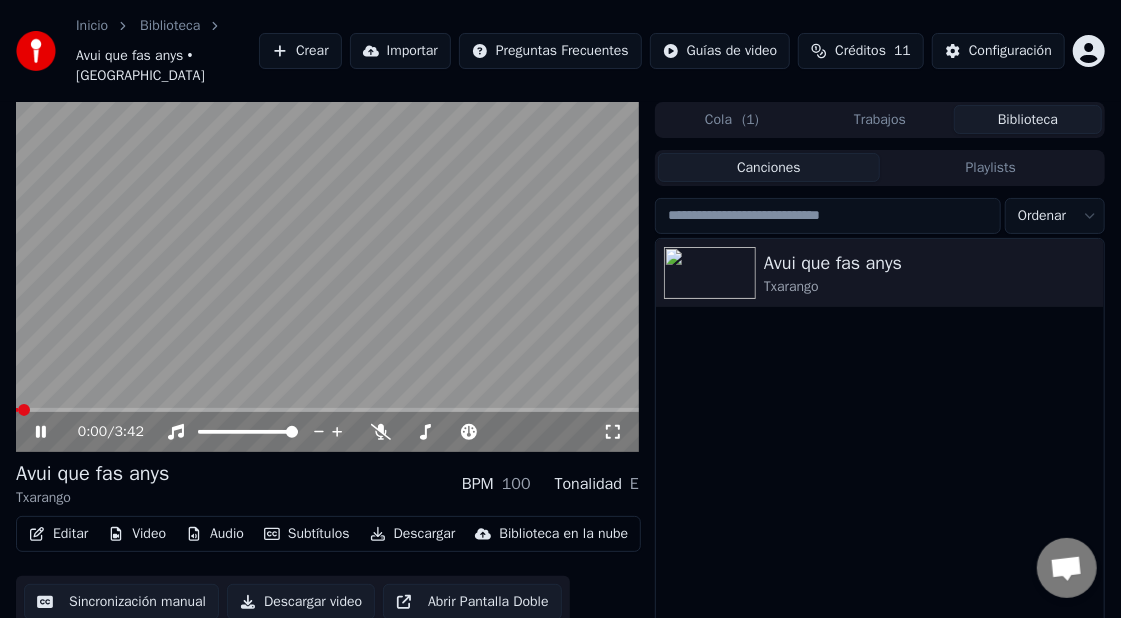 click 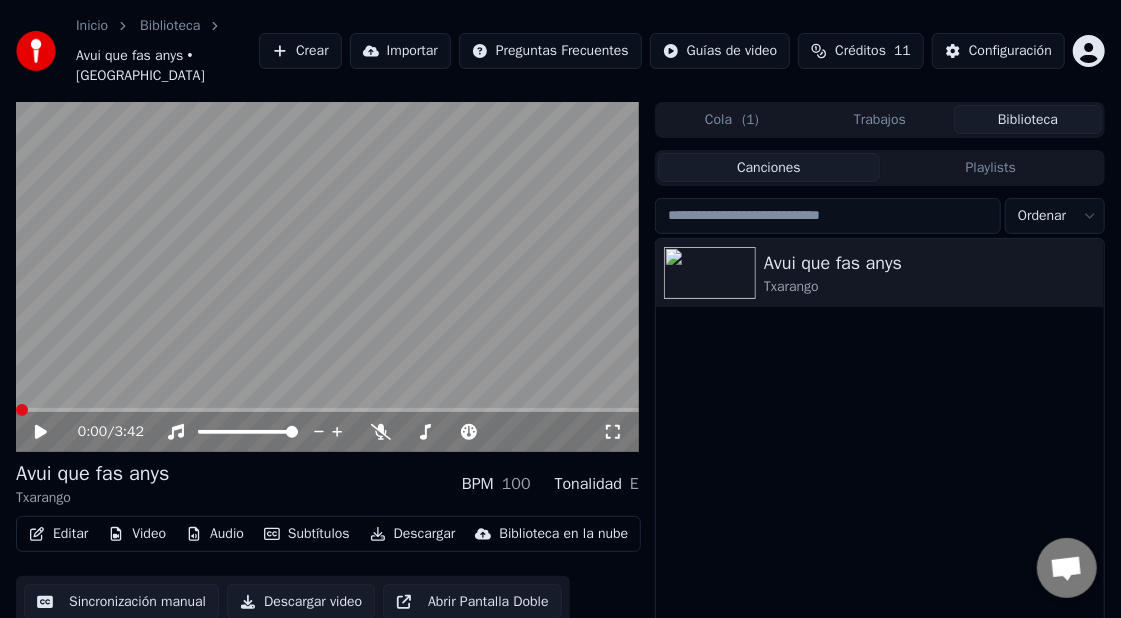 click at bounding box center (22, 410) 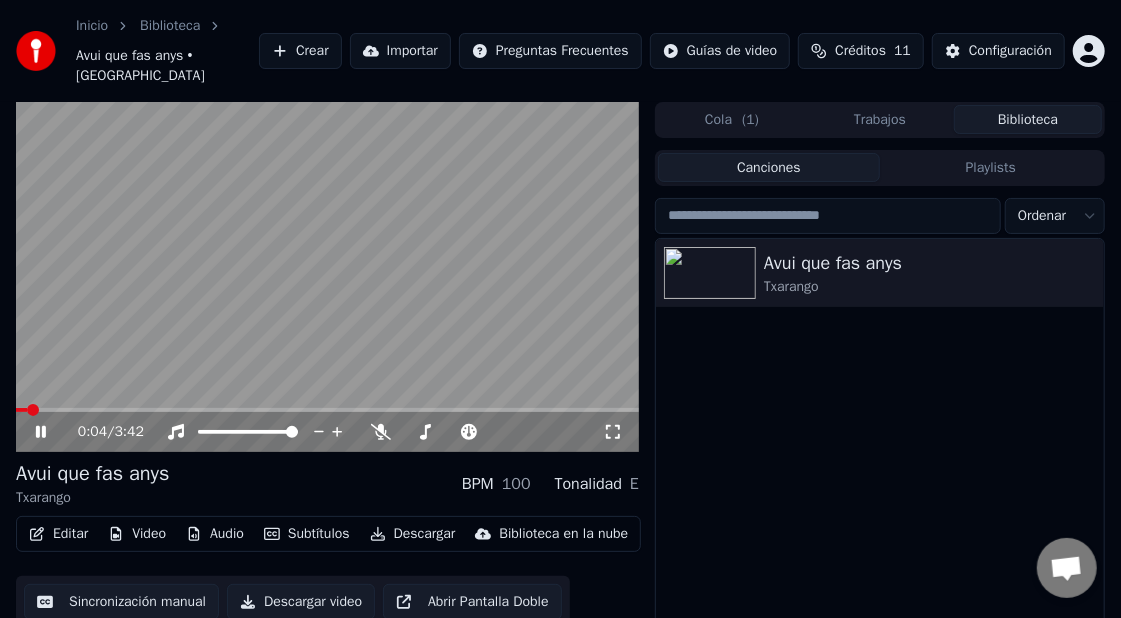 click at bounding box center (33, 410) 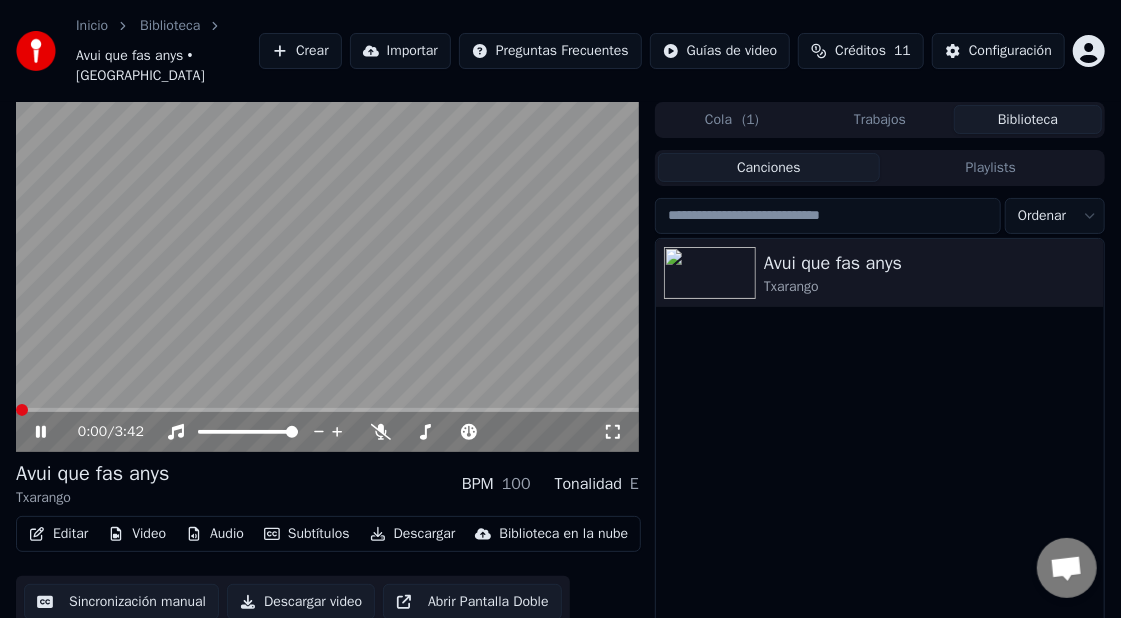 click at bounding box center (22, 410) 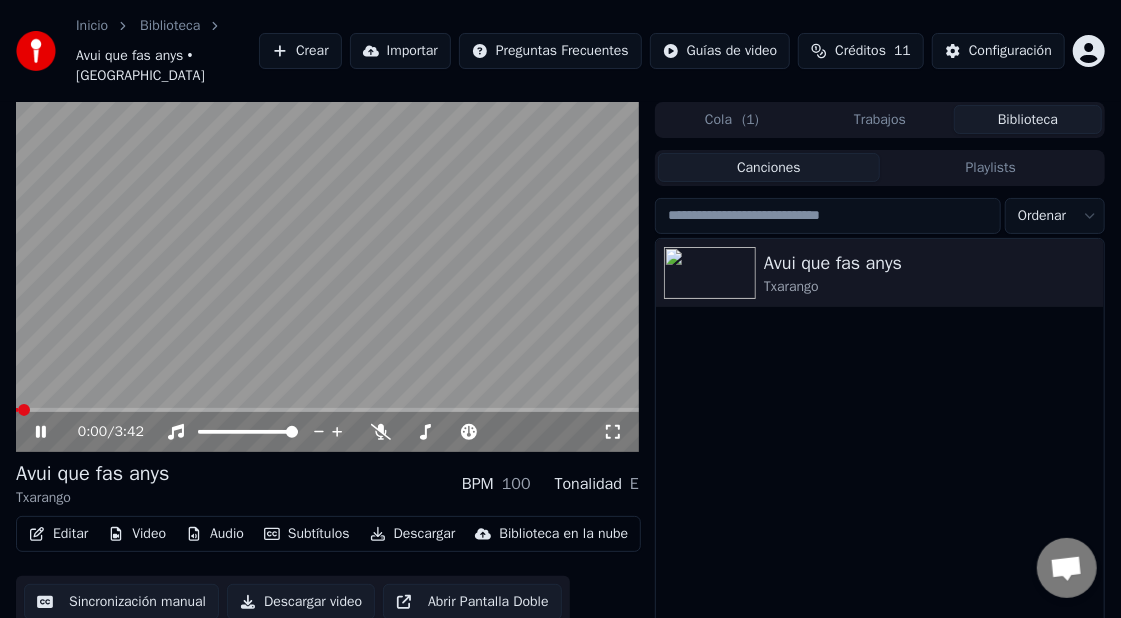 click on "0:00  /  3:42" at bounding box center (327, 432) 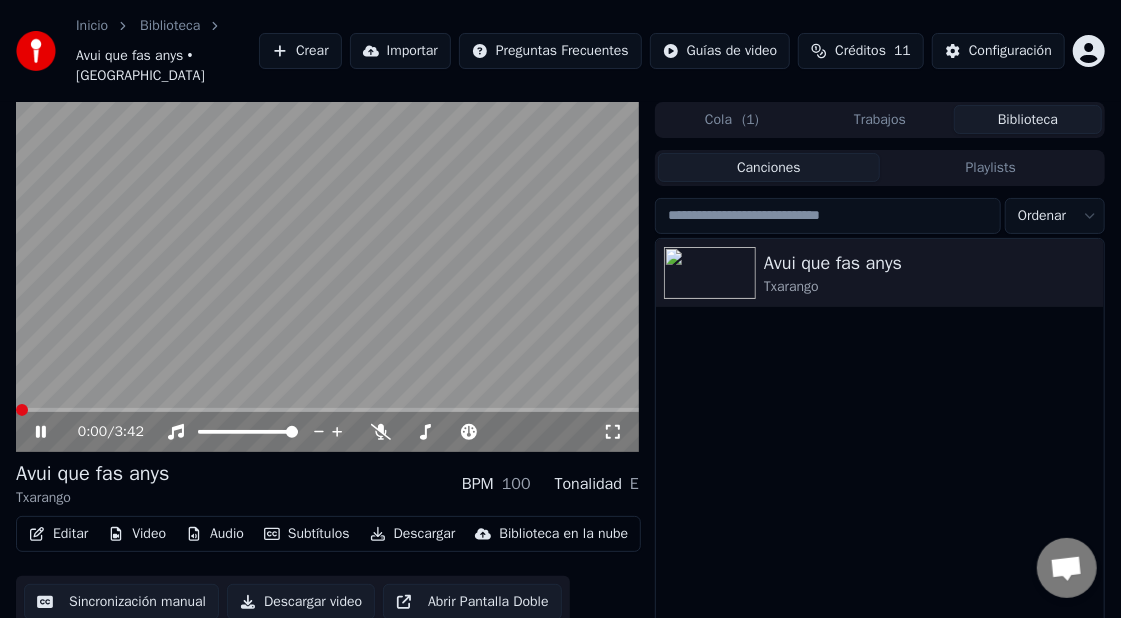 click at bounding box center (22, 410) 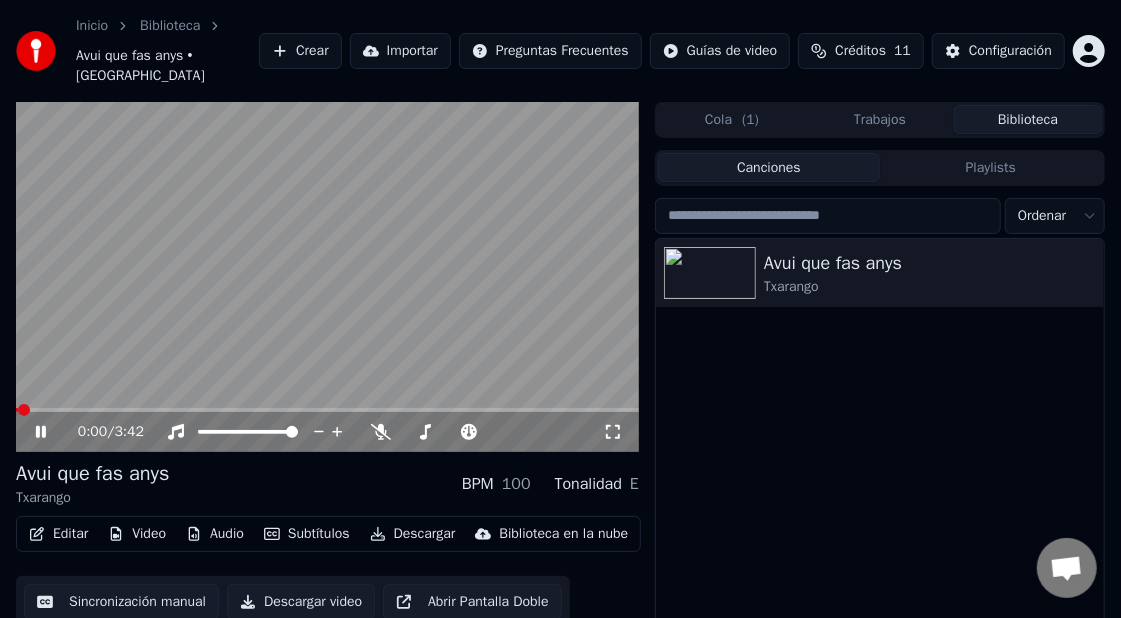 click 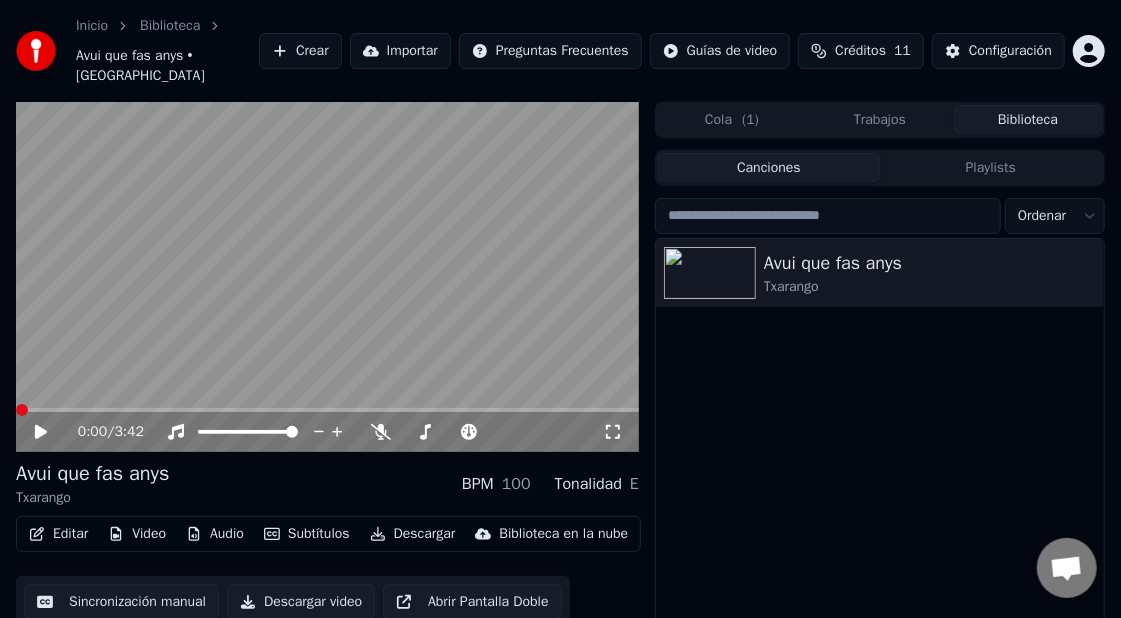 click at bounding box center [22, 410] 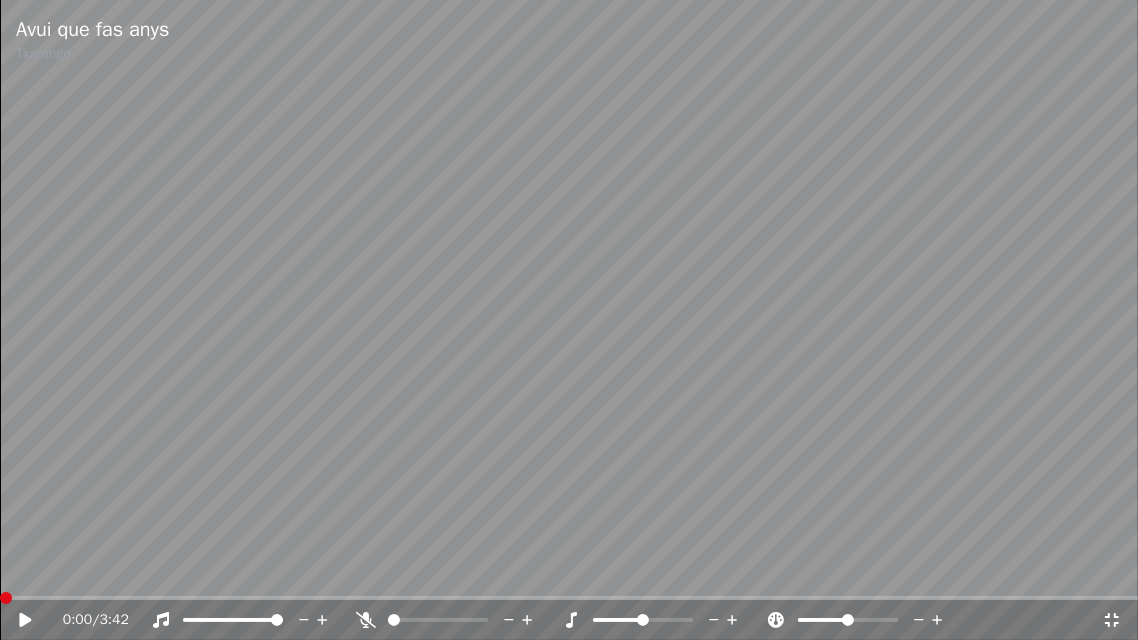 click 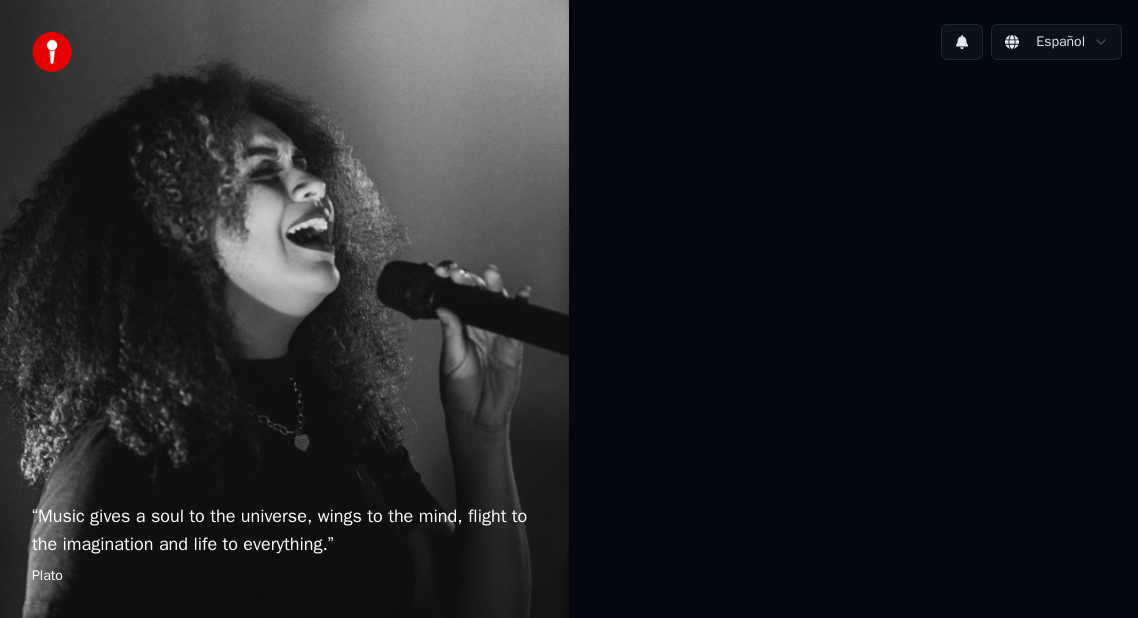 scroll, scrollTop: 0, scrollLeft: 0, axis: both 